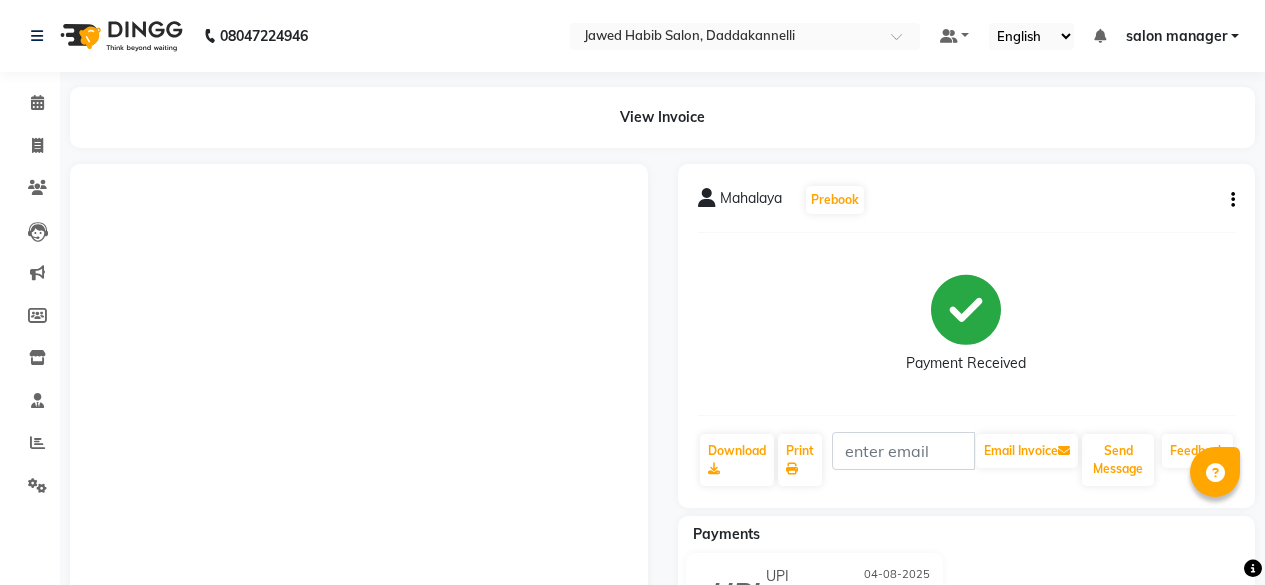 scroll, scrollTop: 0, scrollLeft: 0, axis: both 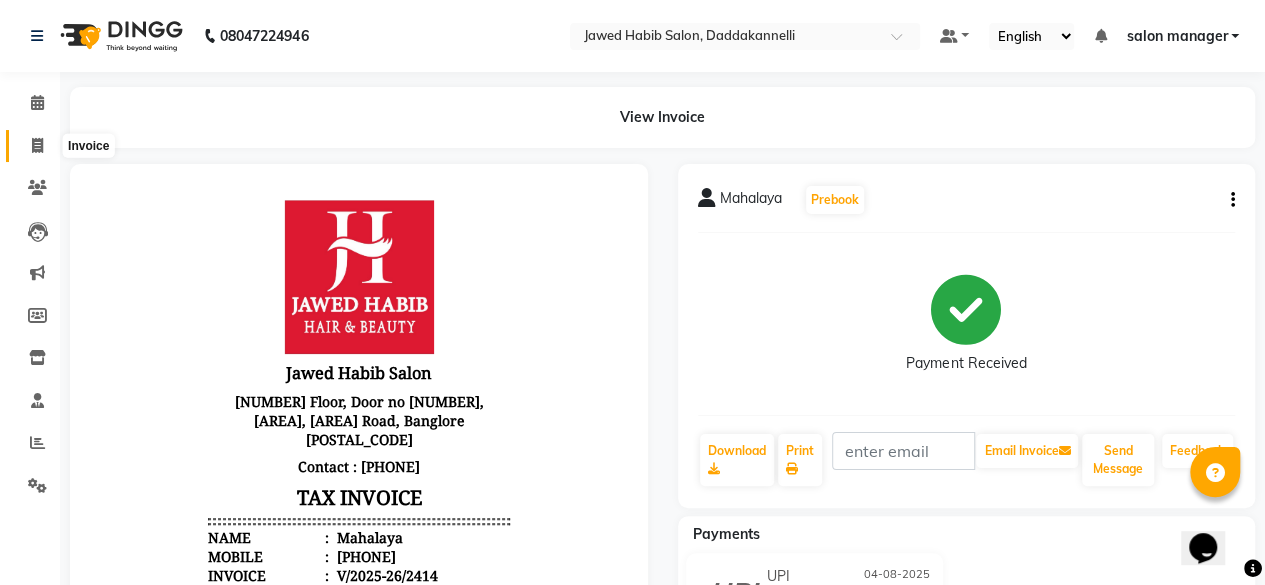 click 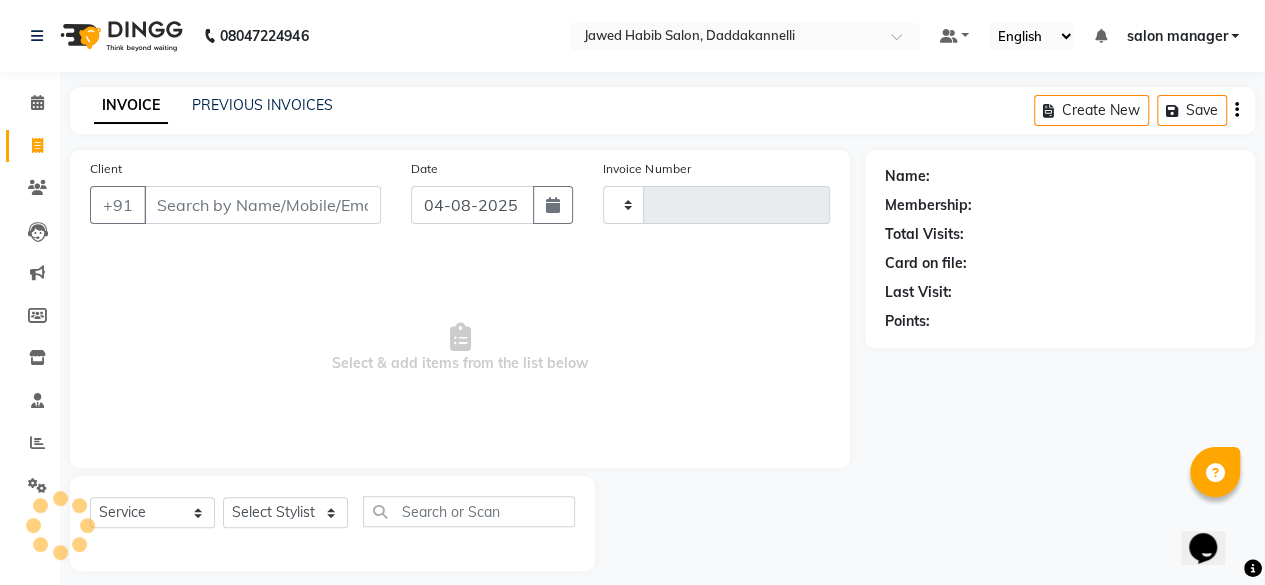 type on "2415" 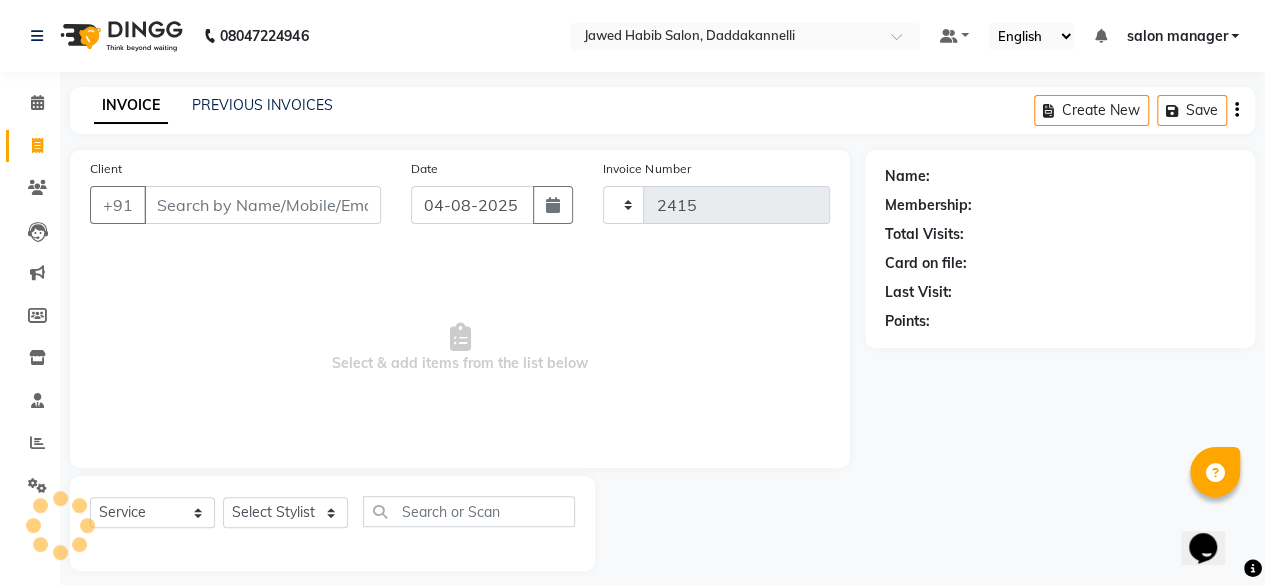 scroll, scrollTop: 15, scrollLeft: 0, axis: vertical 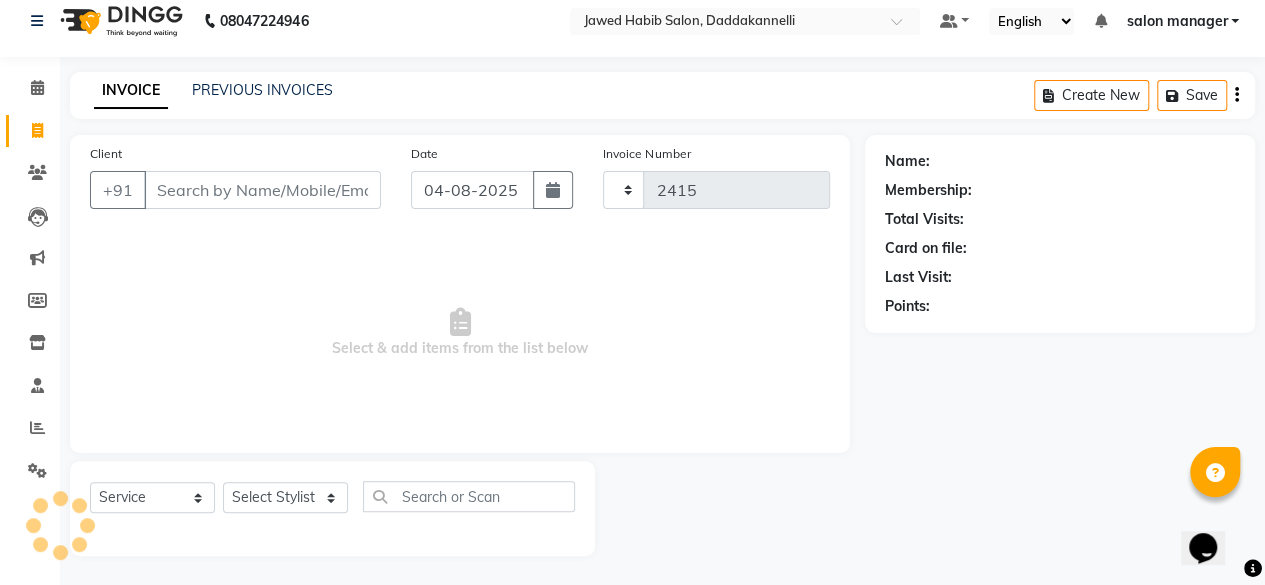 select on "6354" 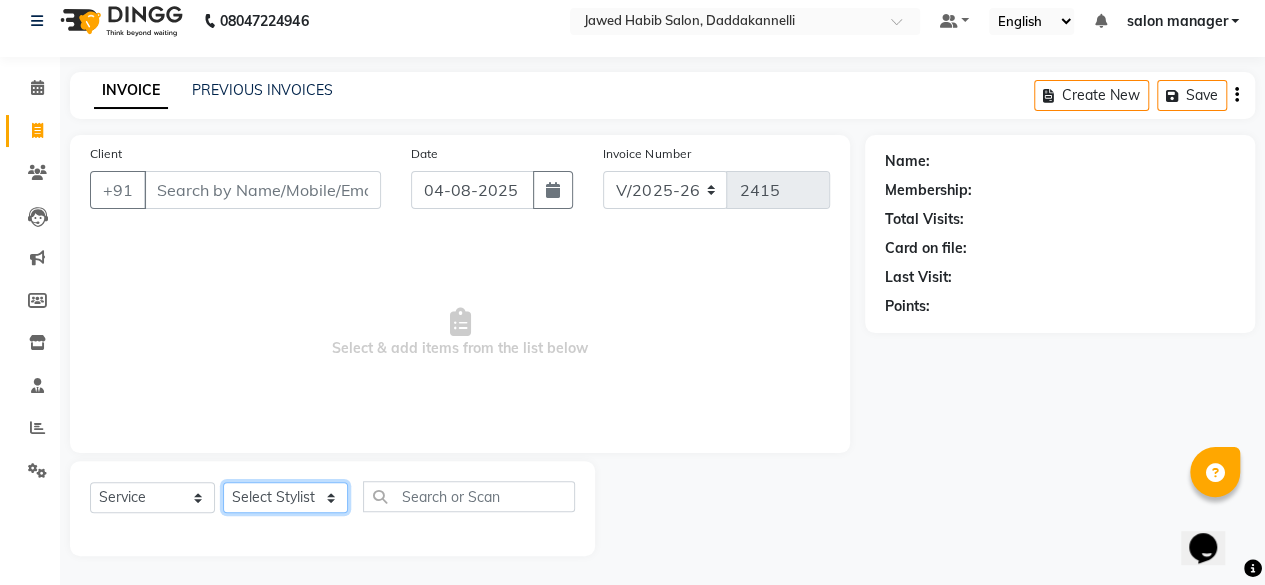 click on "Select Stylist aita DINGG SUPPORT Kabita KAMLA Rahul Riya Tamang Sajal salon manager Sonu Vimal" 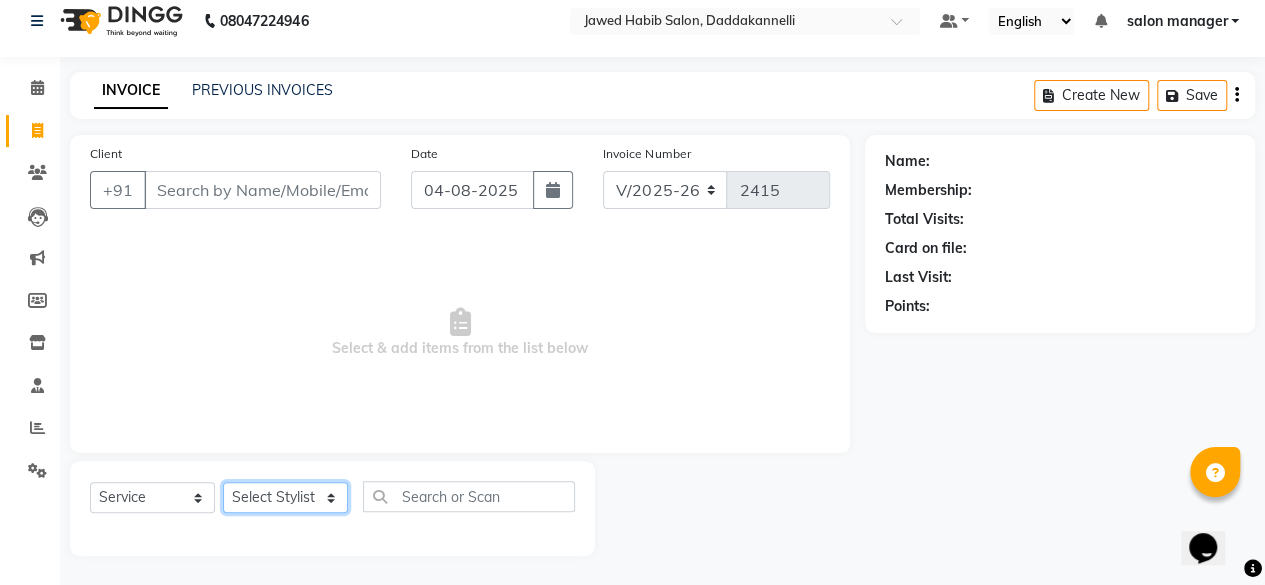 select on "[NUMBER]" 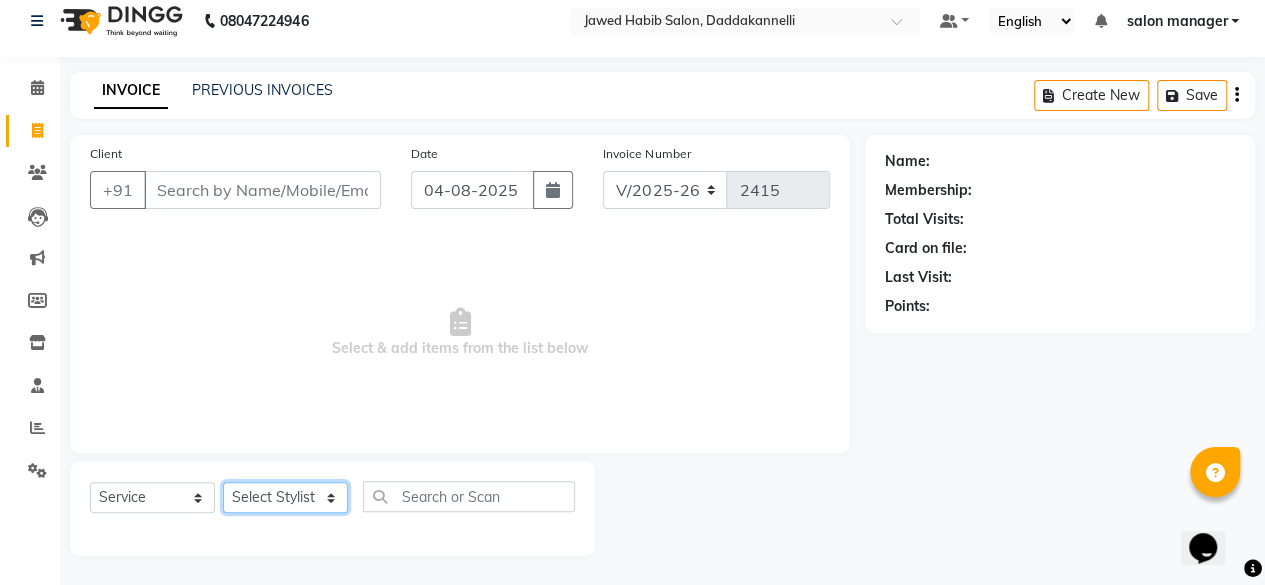 click on "Select Stylist aita DINGG SUPPORT Kabita KAMLA Rahul Riya Tamang Sajal salon manager Sonu Vimal" 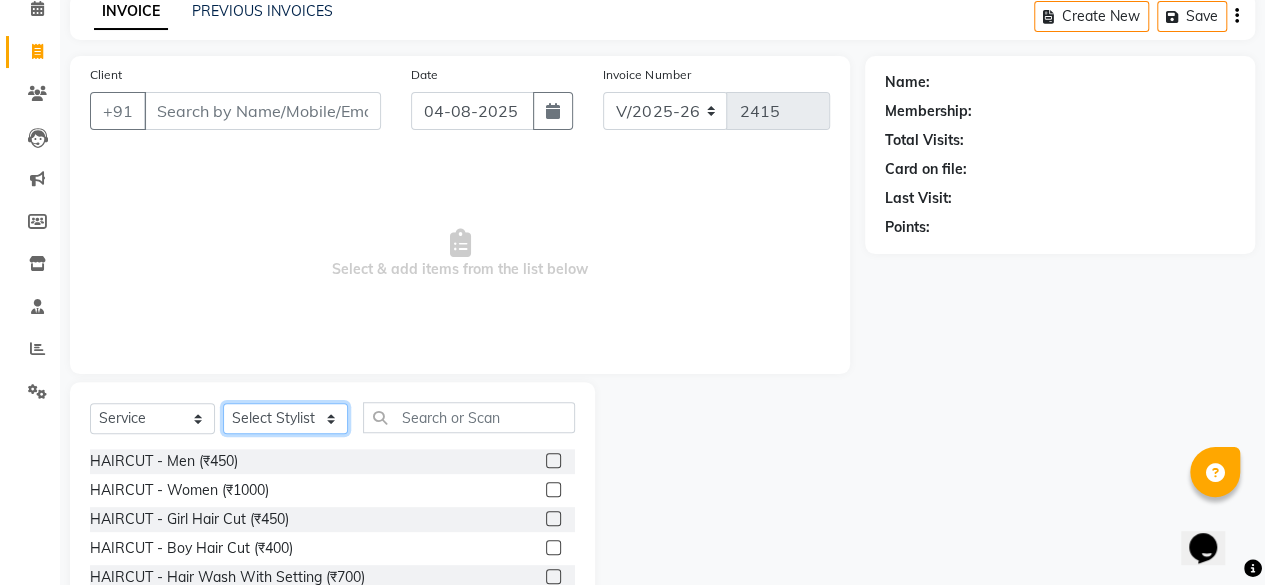 scroll, scrollTop: 215, scrollLeft: 0, axis: vertical 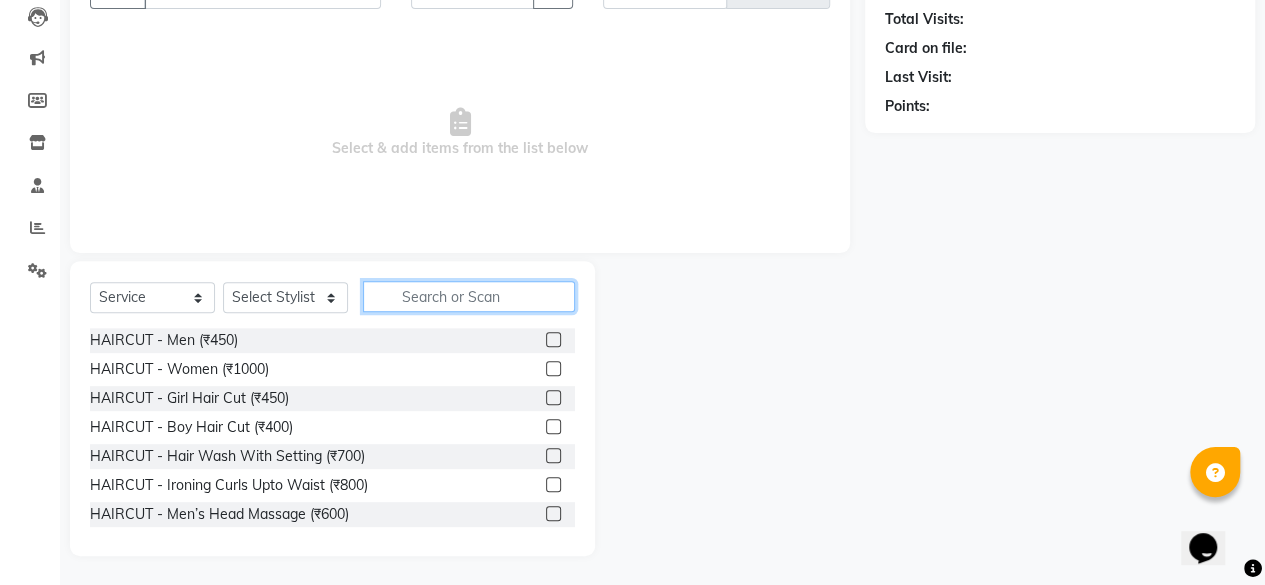 click 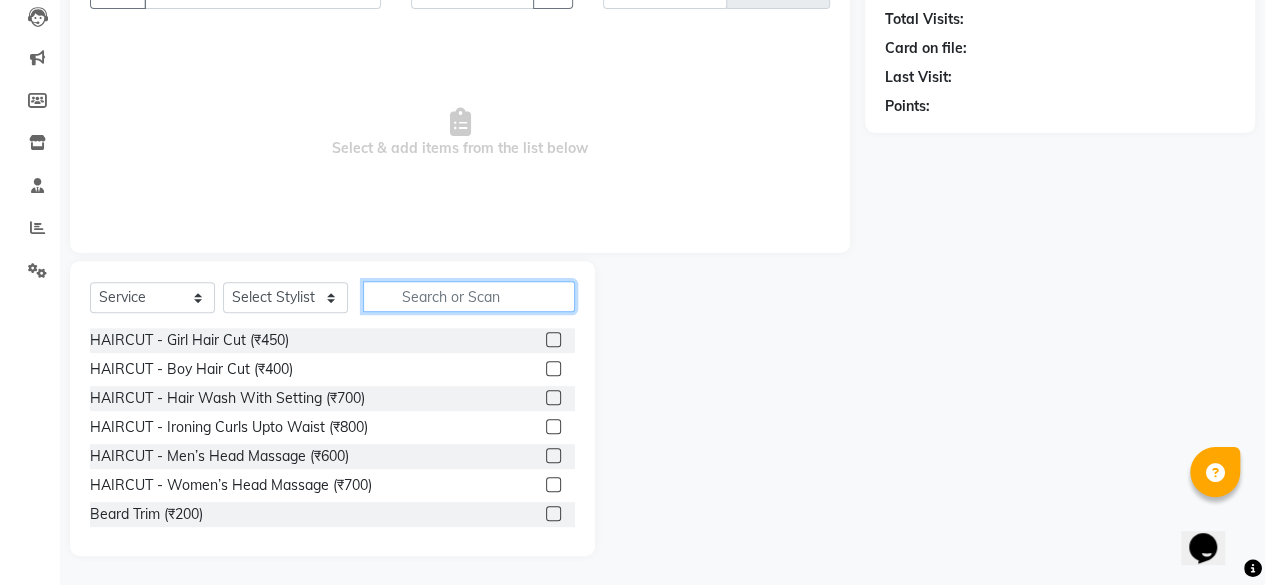 scroll, scrollTop: 100, scrollLeft: 0, axis: vertical 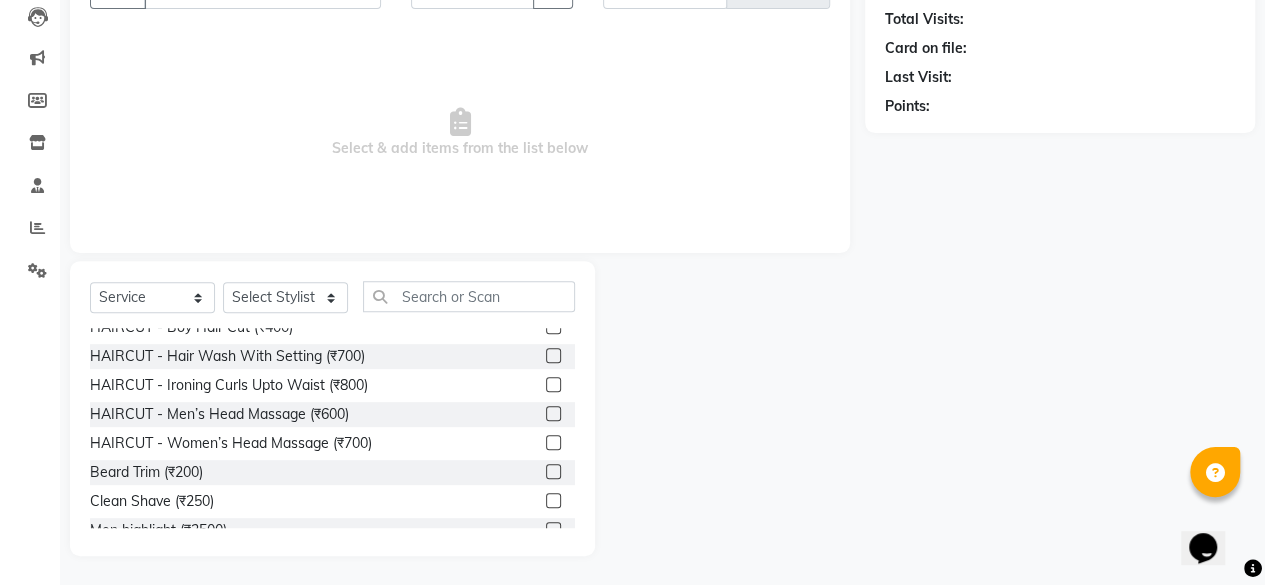 click 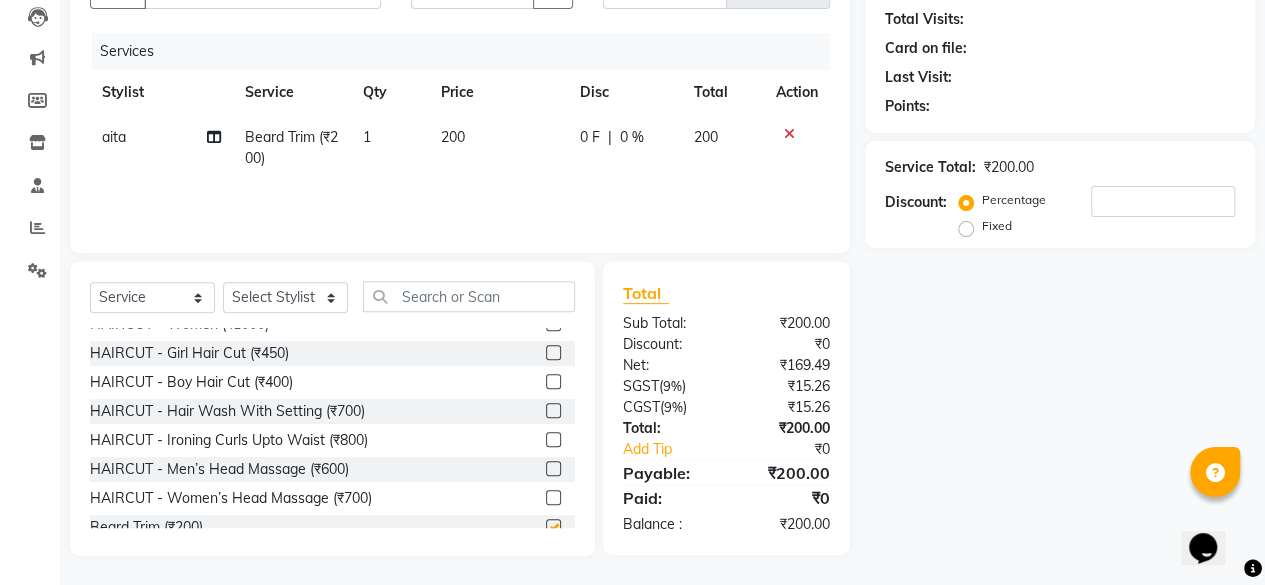 scroll, scrollTop: 0, scrollLeft: 0, axis: both 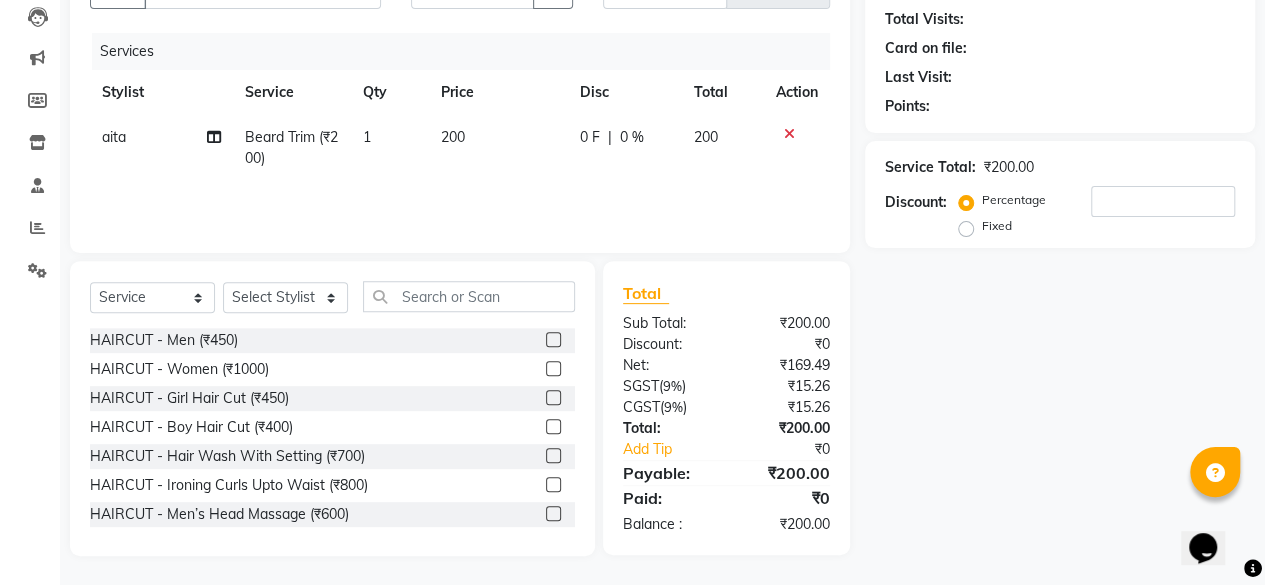 checkbox on "false" 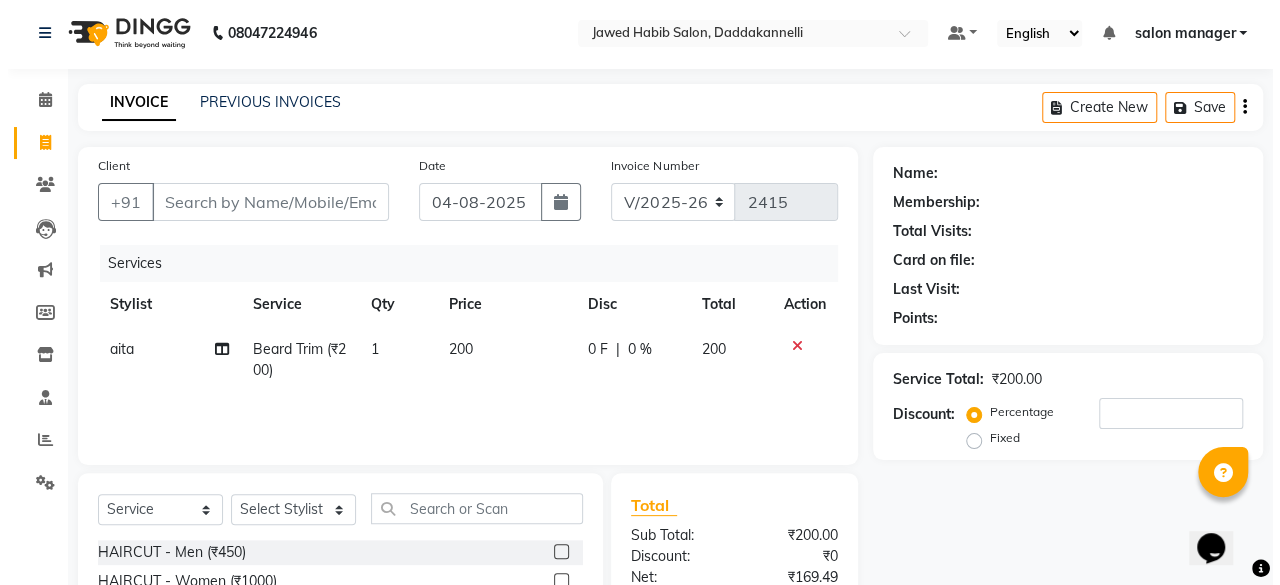 scroll, scrollTop: 0, scrollLeft: 0, axis: both 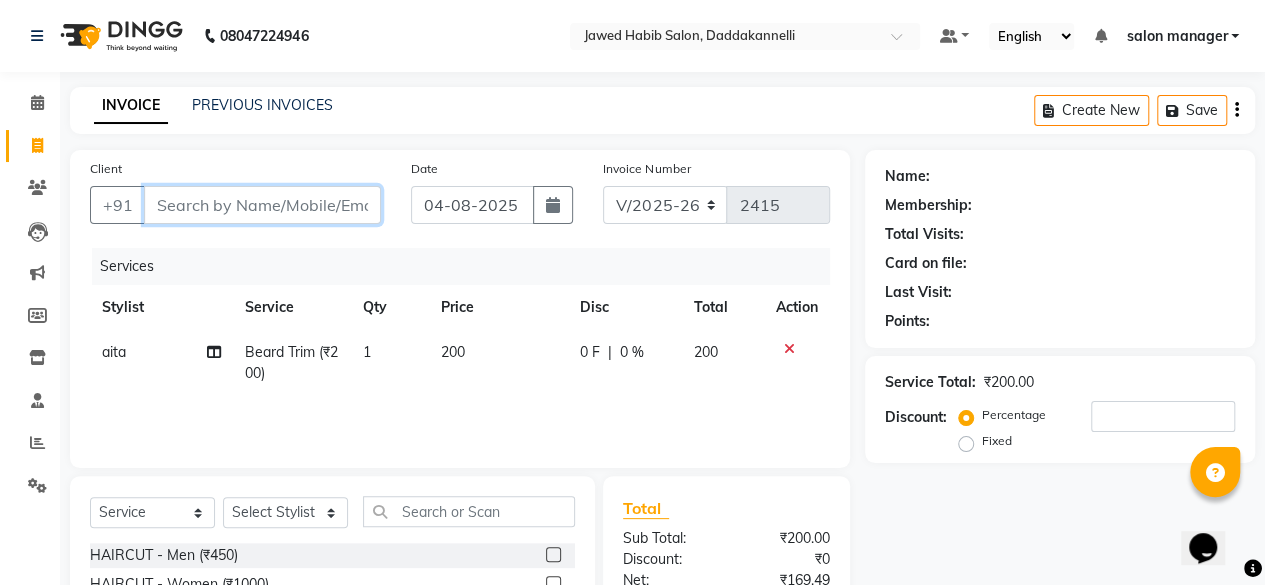 click on "Client" at bounding box center (262, 205) 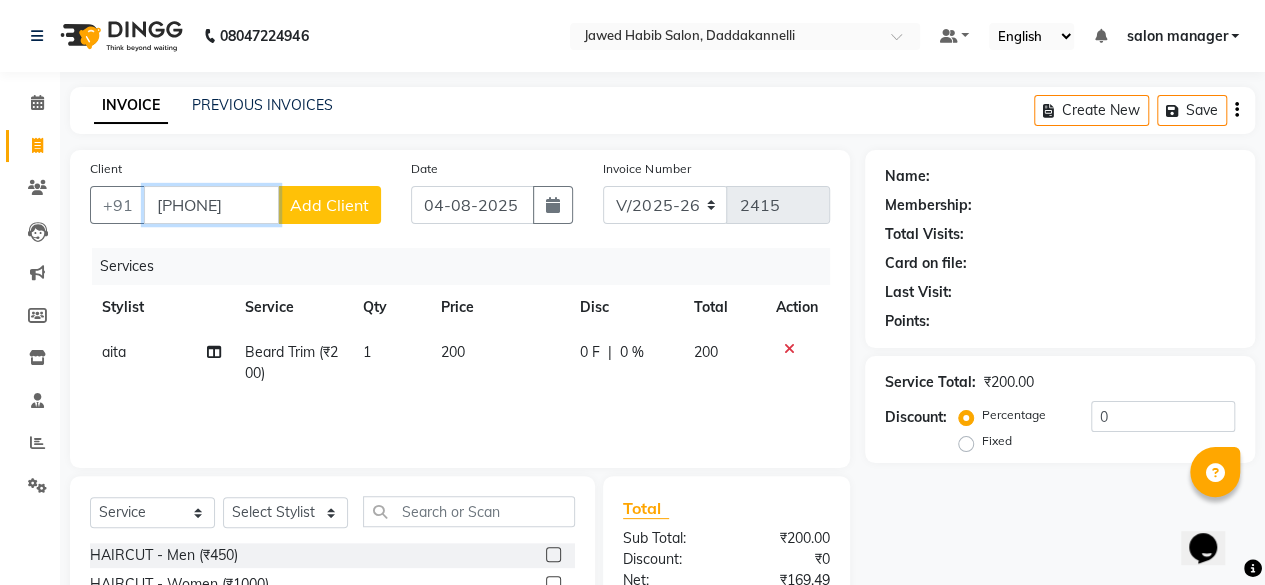 type on "[PHONE]" 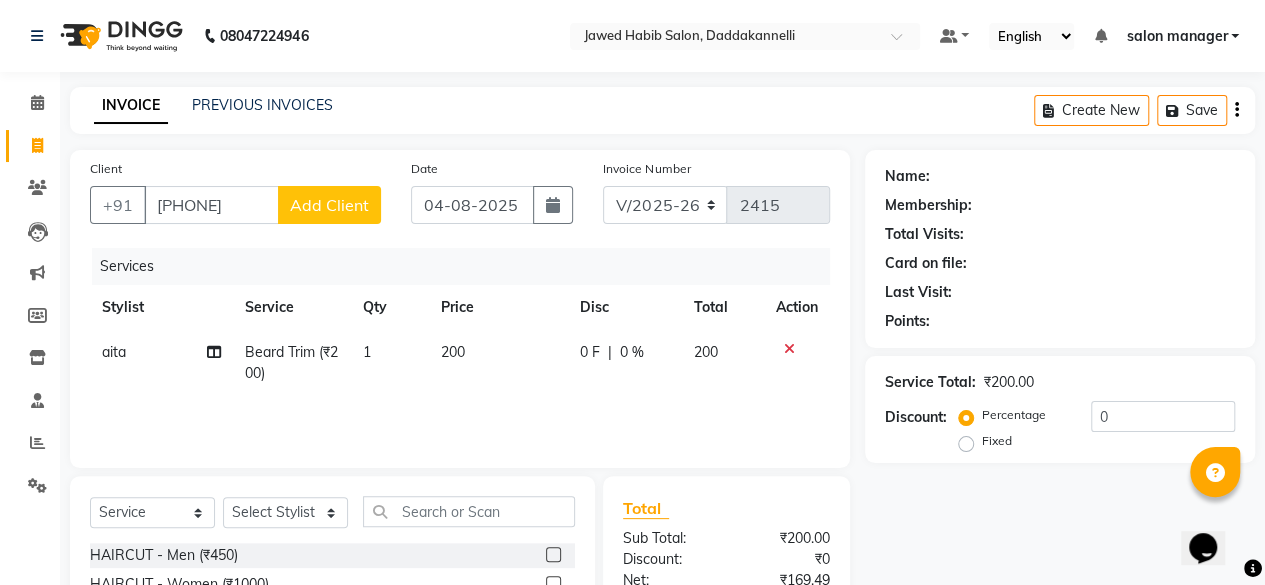 click on "Add Client" 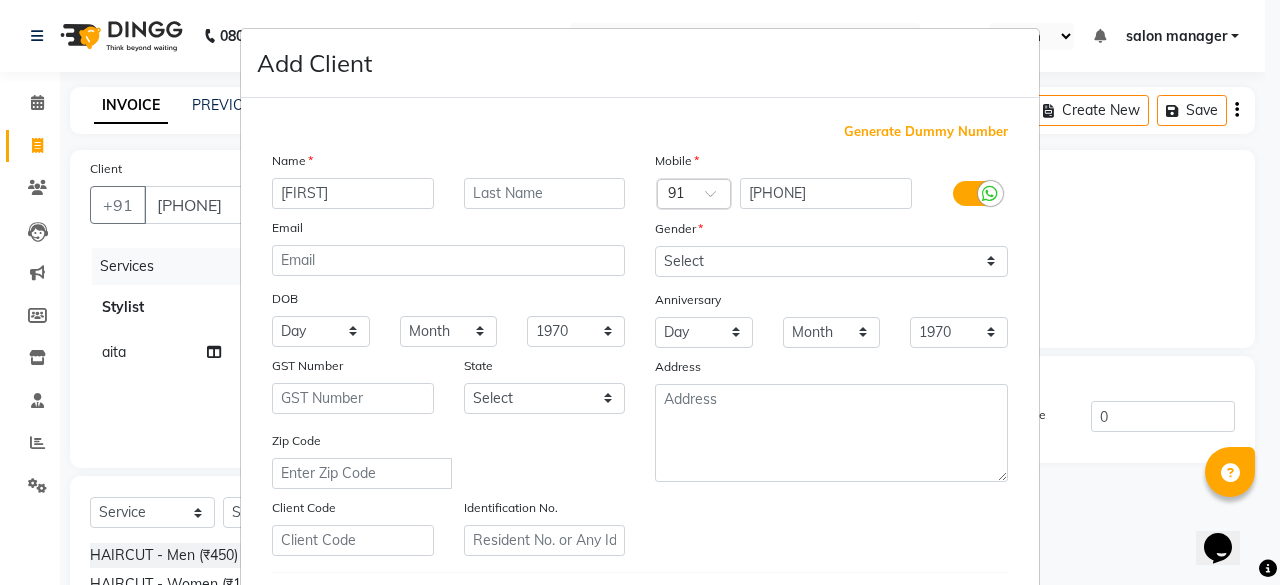 type on "[FIRST]" 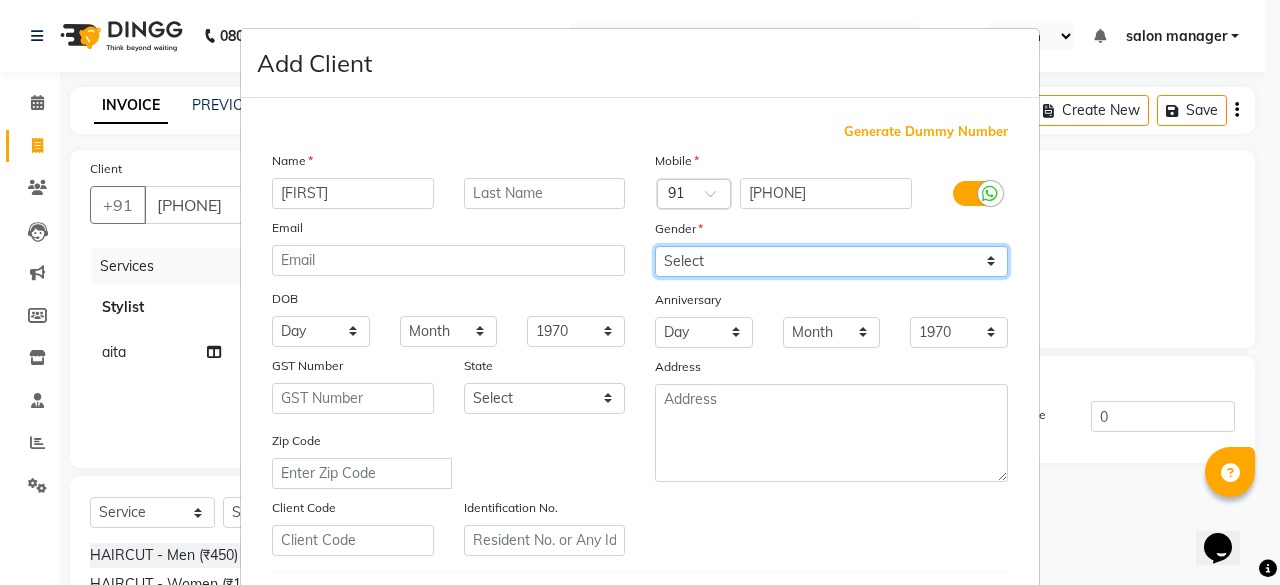 click on "Select Male Female Other Prefer Not To Say" at bounding box center (831, 261) 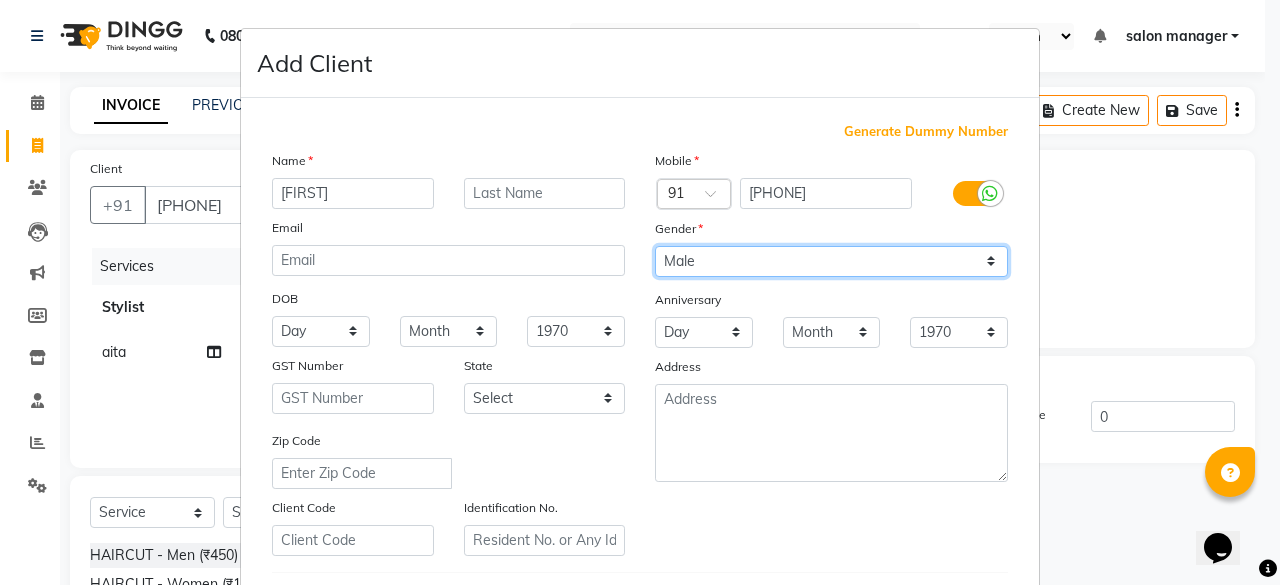 click on "Select Male Female Other Prefer Not To Say" at bounding box center (831, 261) 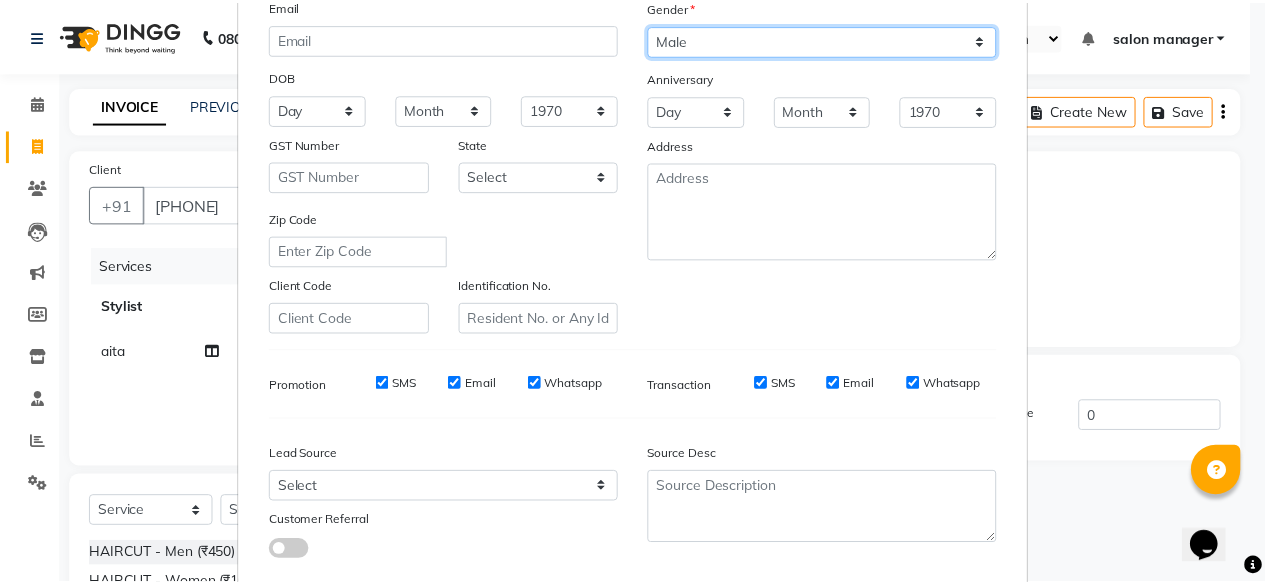 scroll, scrollTop: 334, scrollLeft: 0, axis: vertical 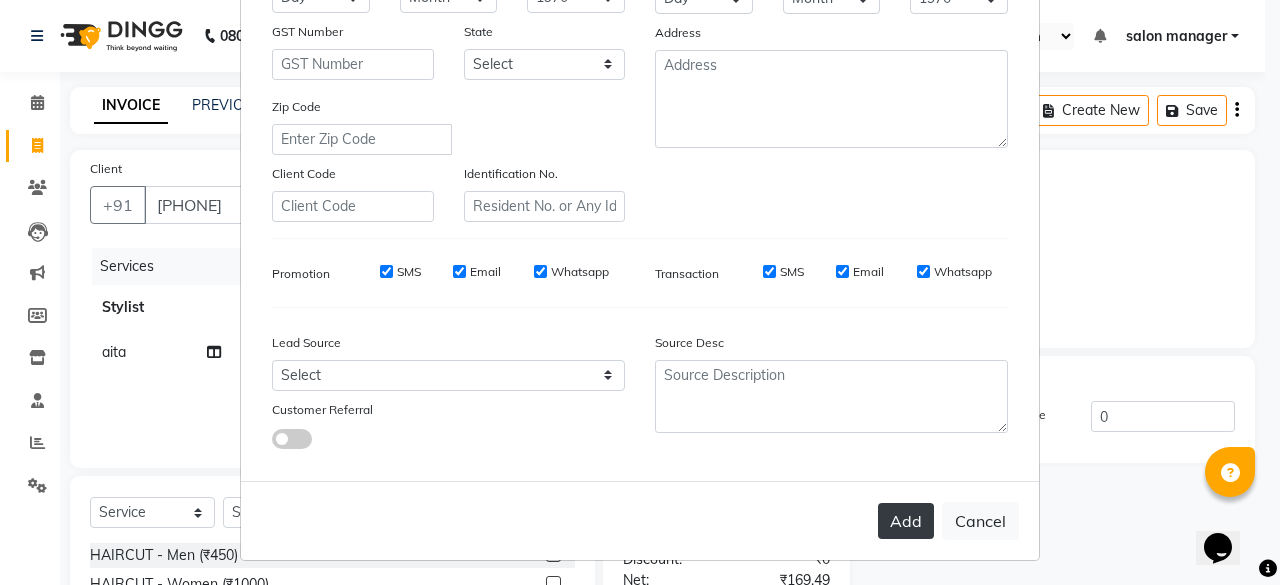 click on "Add" at bounding box center (906, 521) 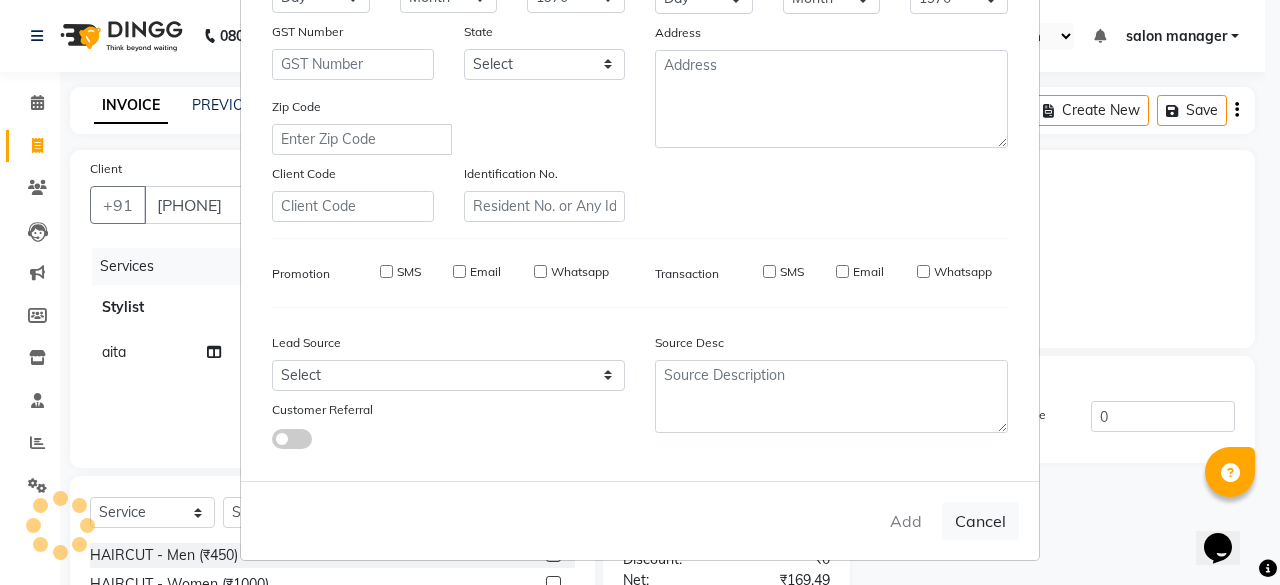type 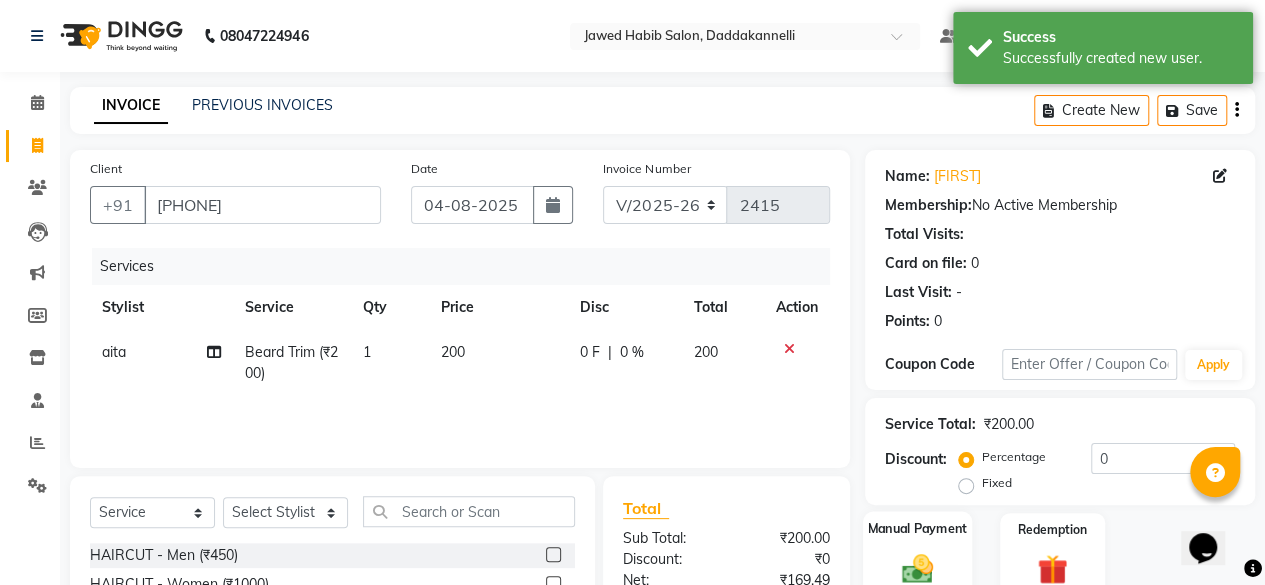 click on "Manual Payment" 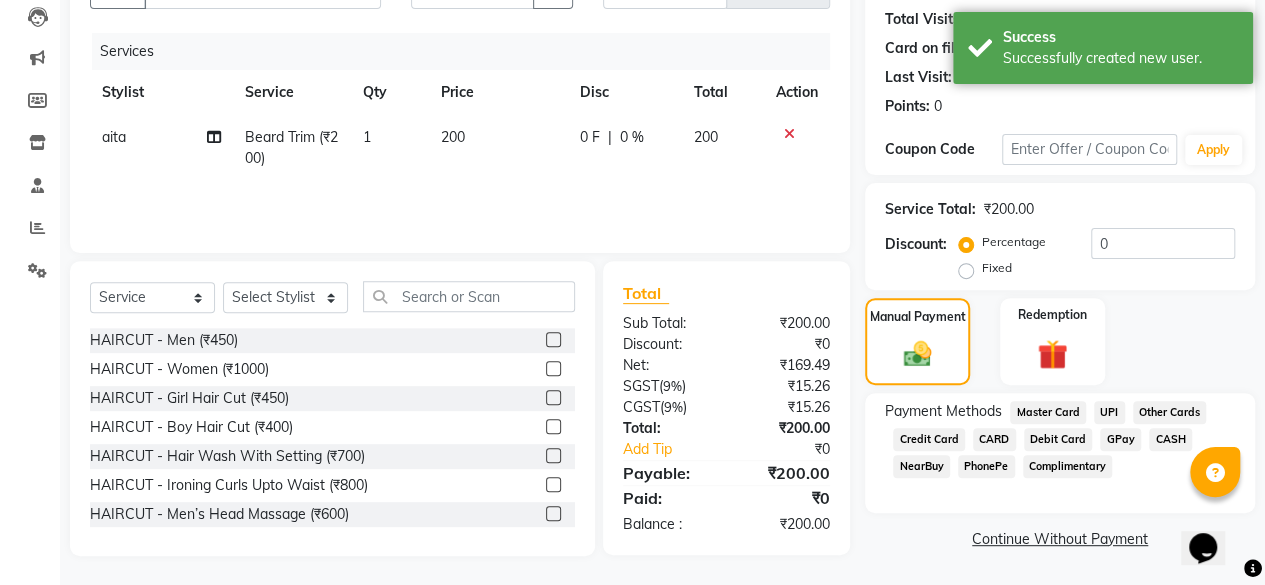 click on "UPI" 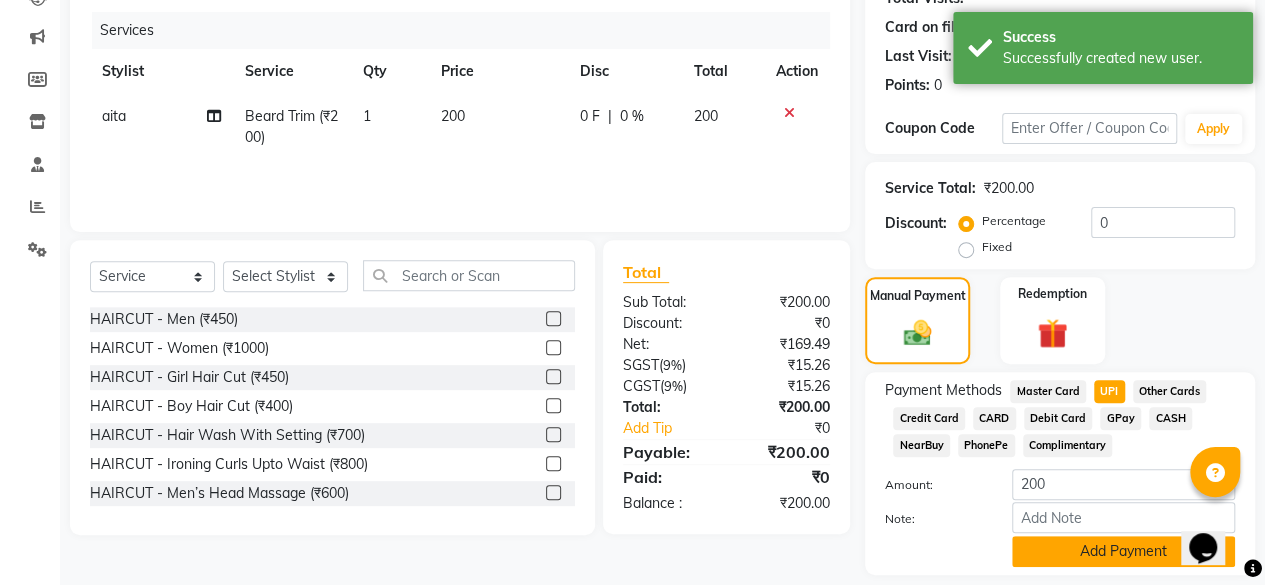 scroll, scrollTop: 296, scrollLeft: 0, axis: vertical 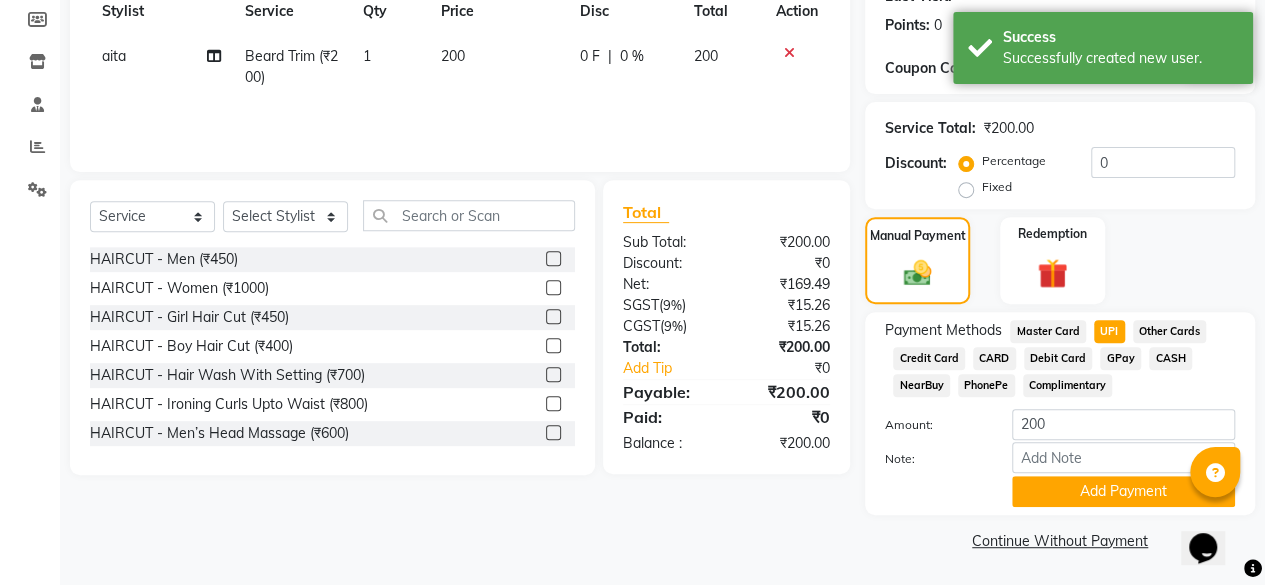 click on "Payment Methods Master Card UPI Other Cards Credit Card CARD Debit Card GPay CASH NearBuy PhonePe Complimentary Amount: 200 Note: Add Payment" 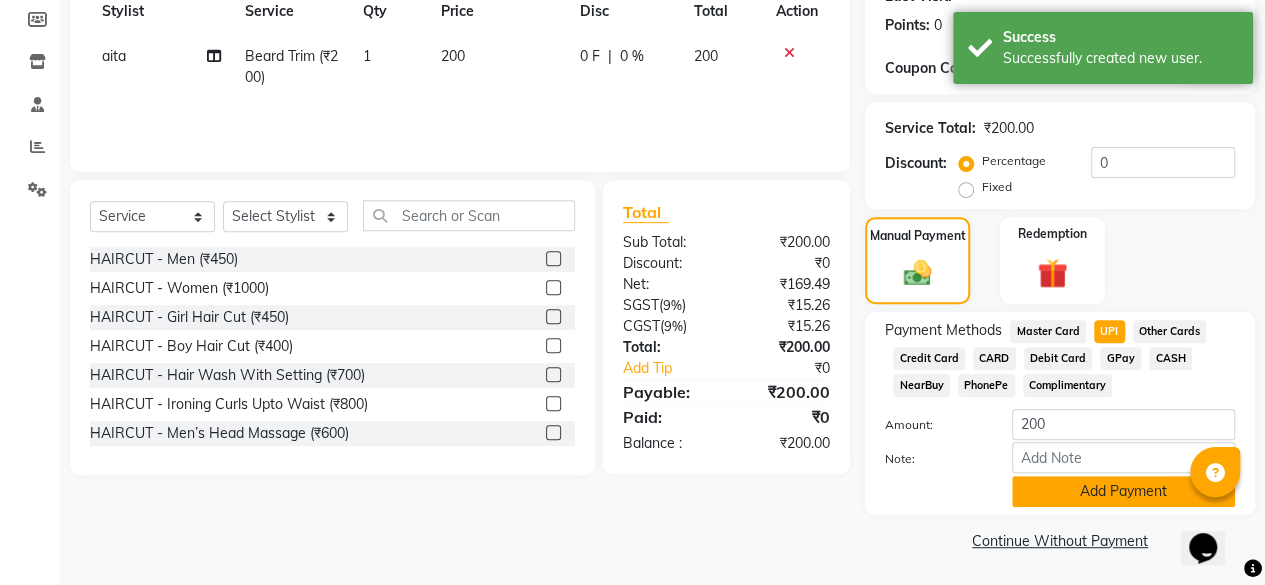 click on "Add Payment" 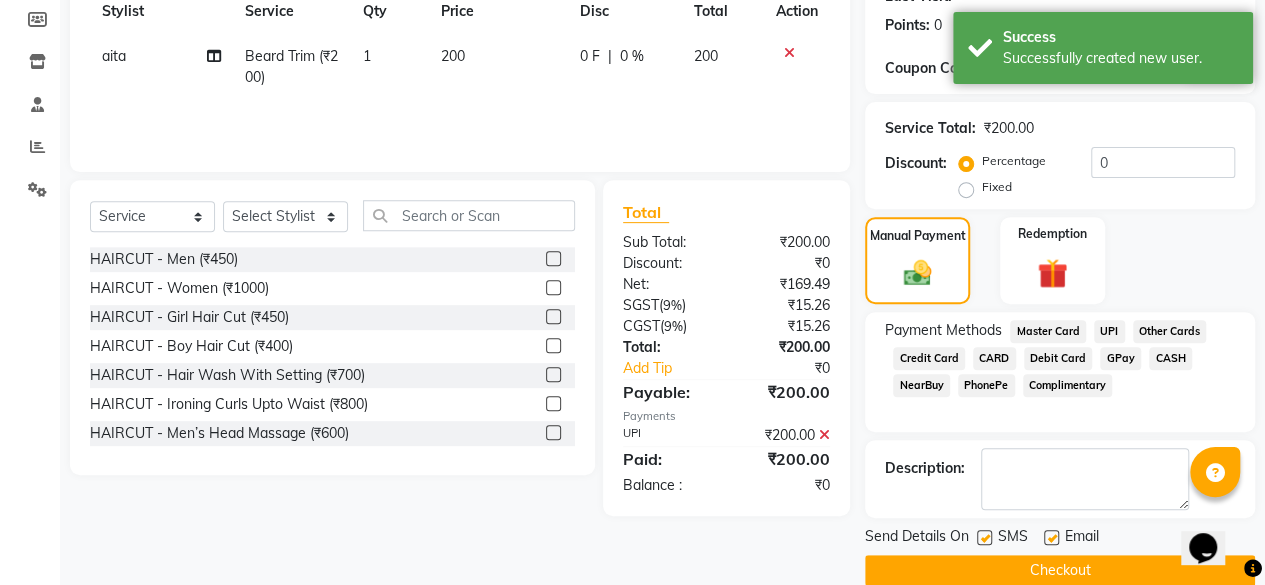 click 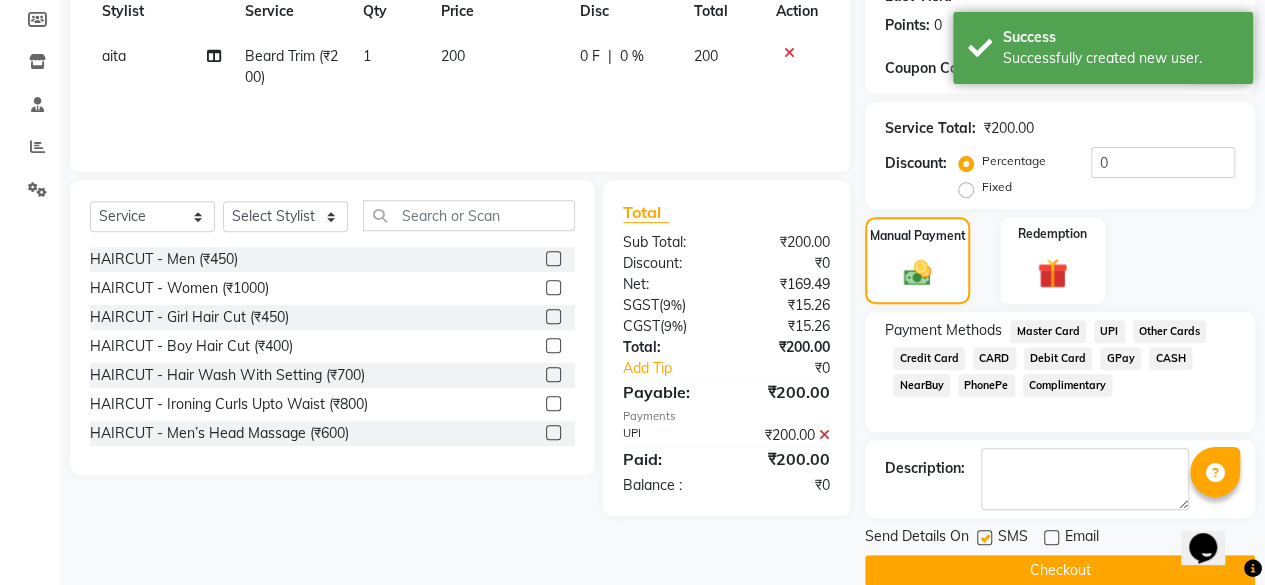 click on "Checkout" 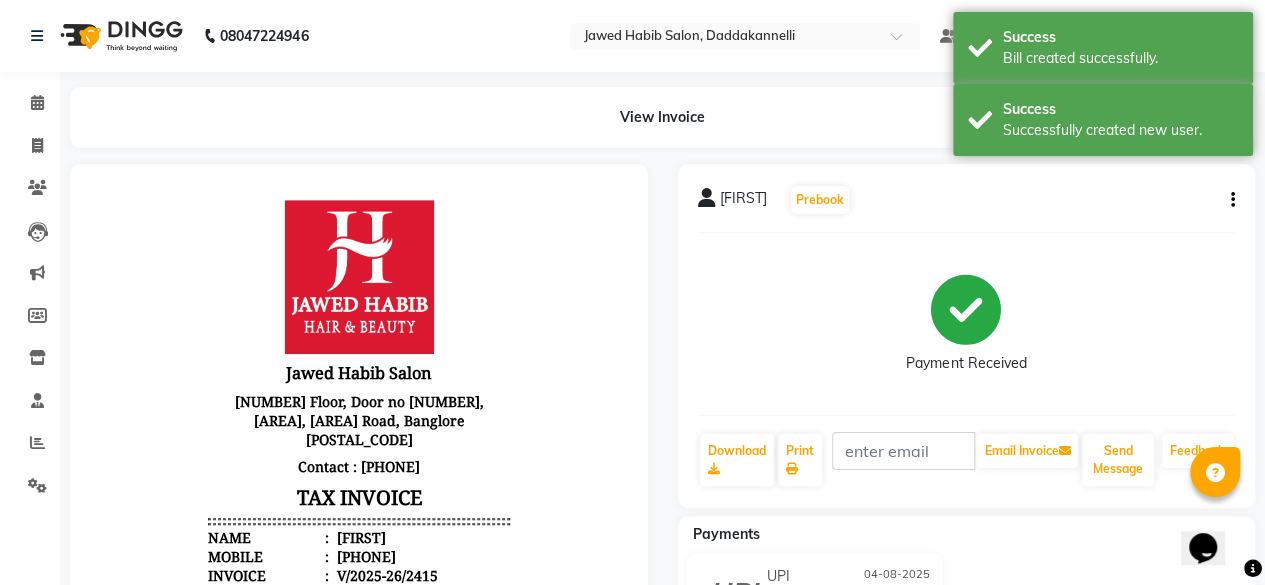 scroll, scrollTop: 0, scrollLeft: 0, axis: both 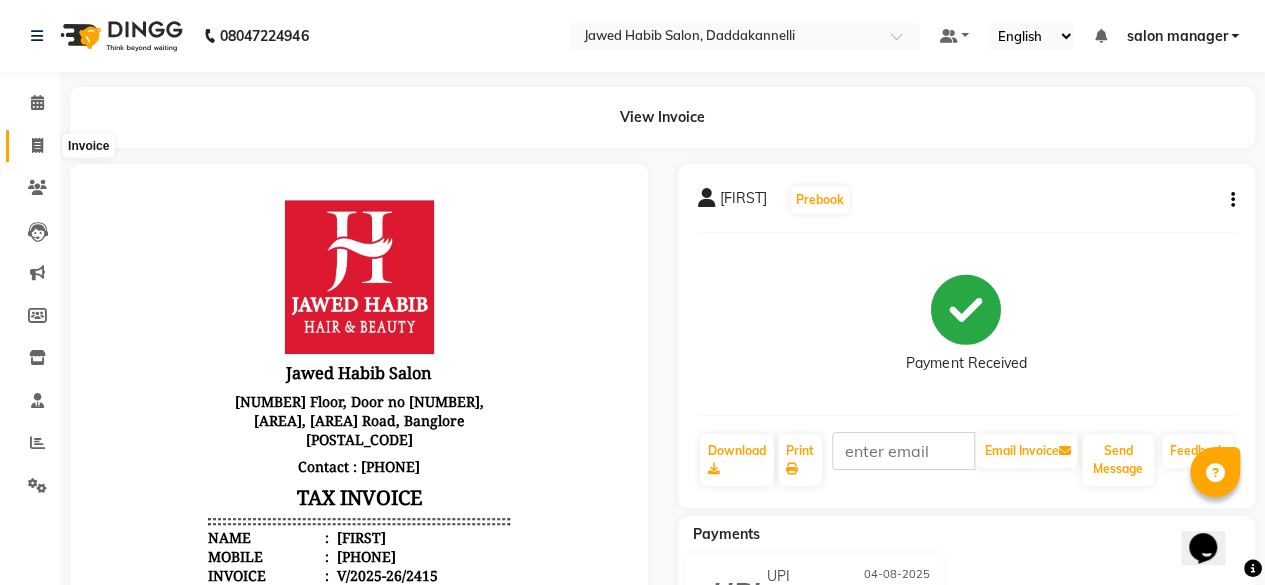 click 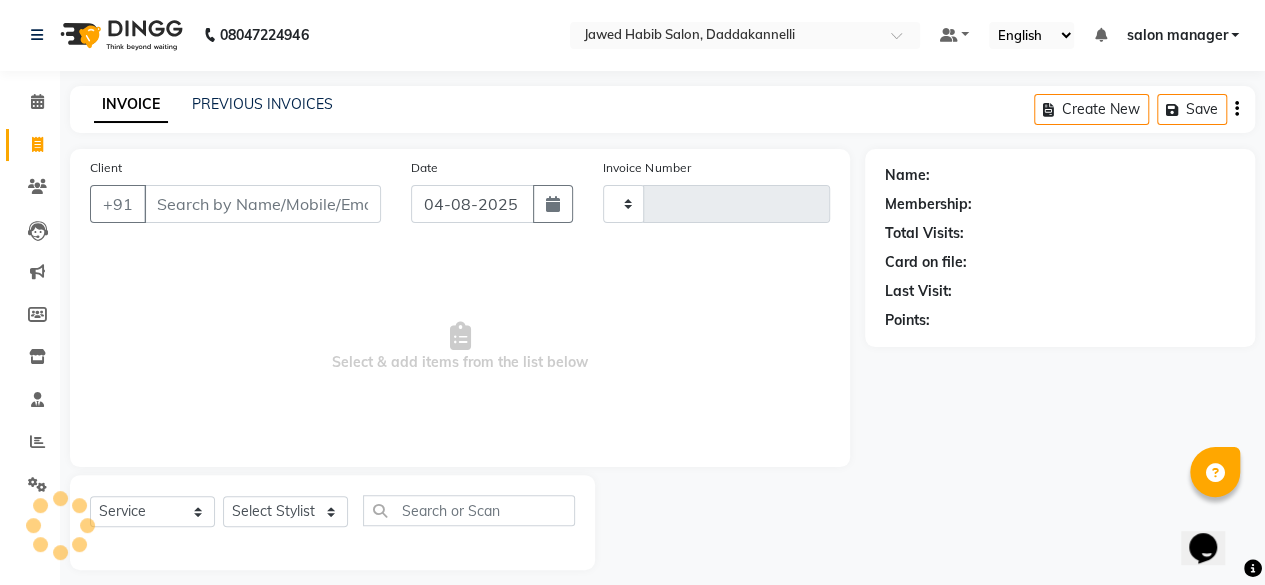 type on "2416" 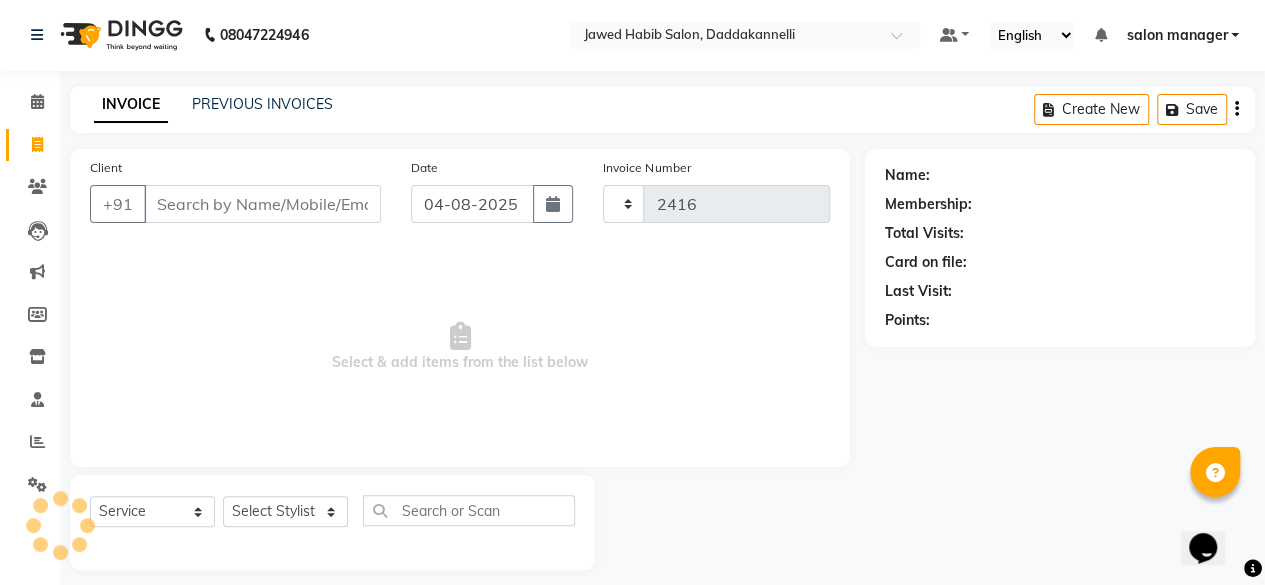 scroll, scrollTop: 15, scrollLeft: 0, axis: vertical 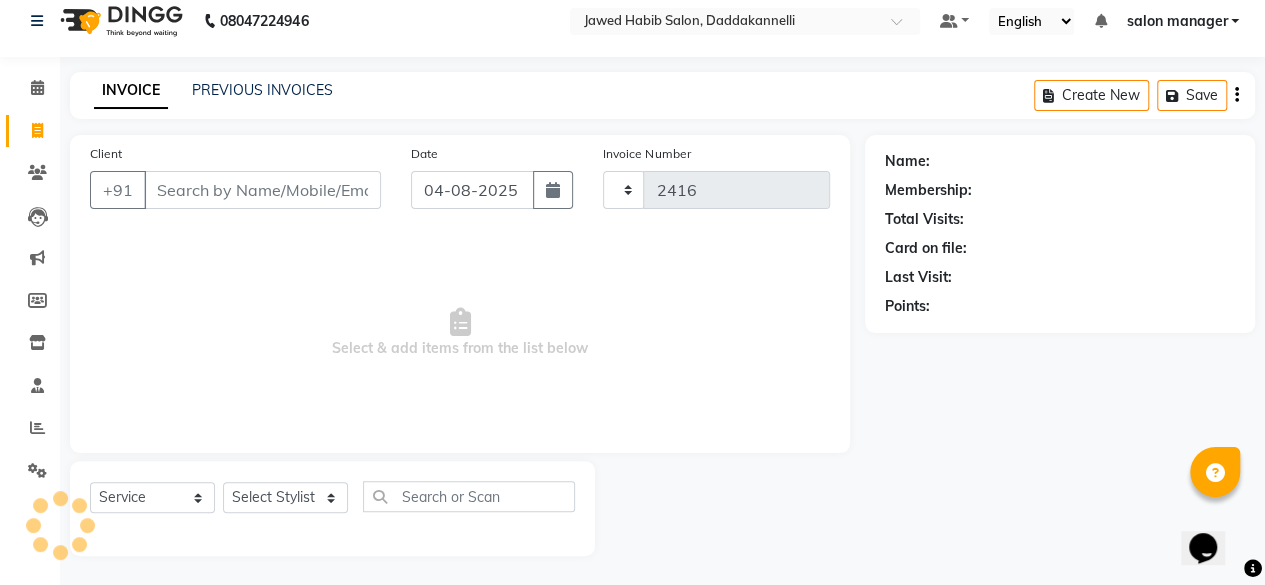 select on "6354" 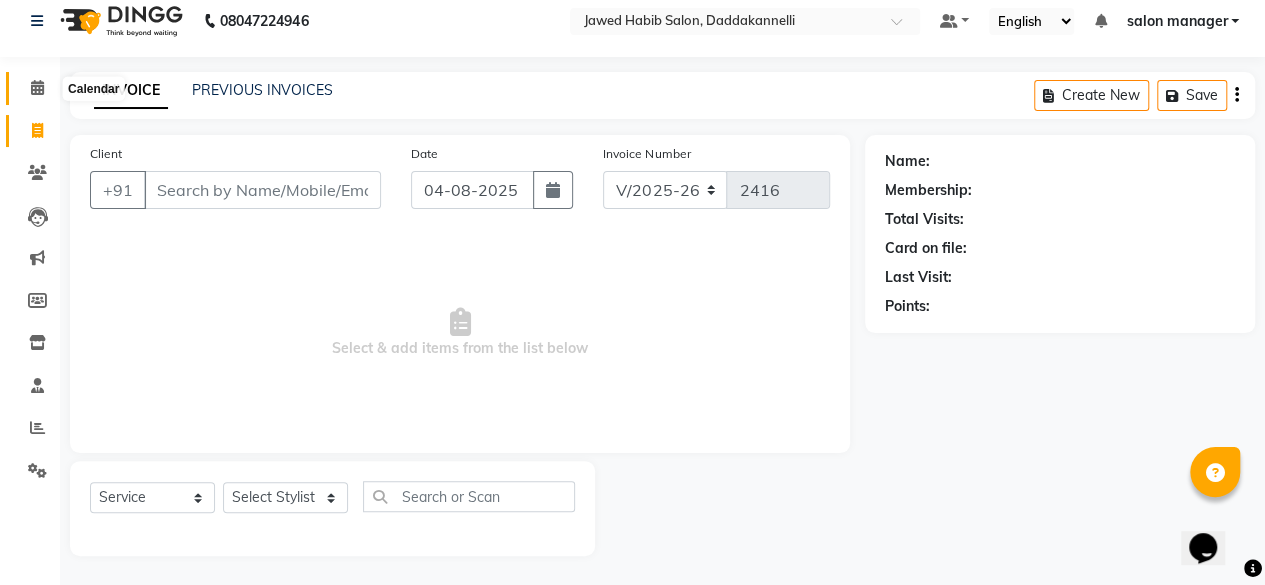 click 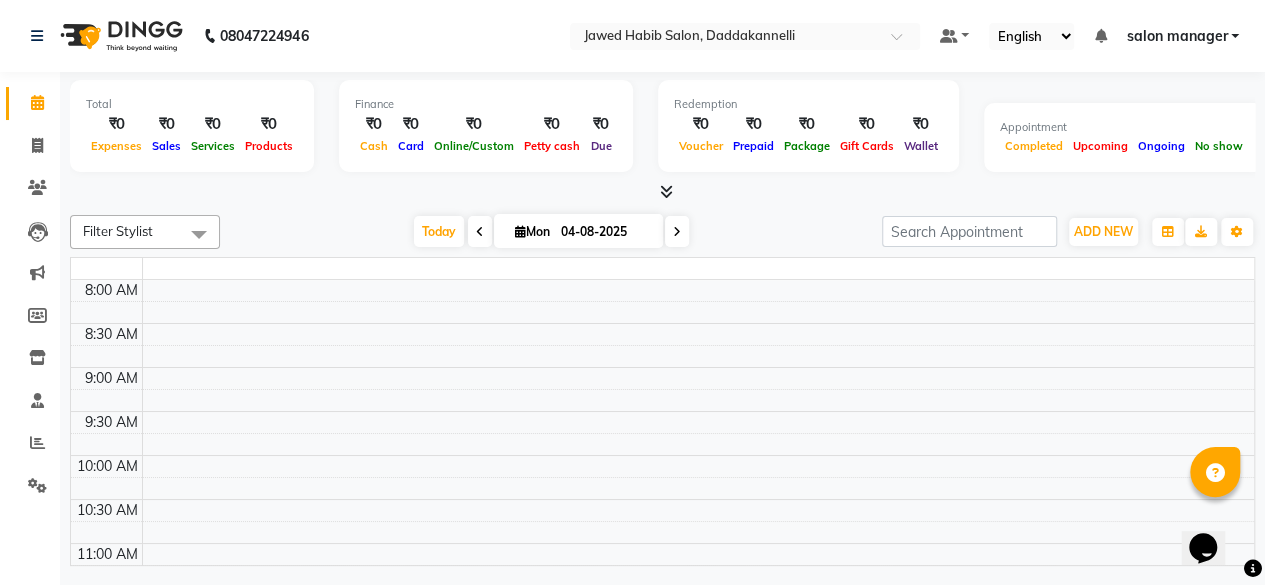 scroll, scrollTop: 0, scrollLeft: 0, axis: both 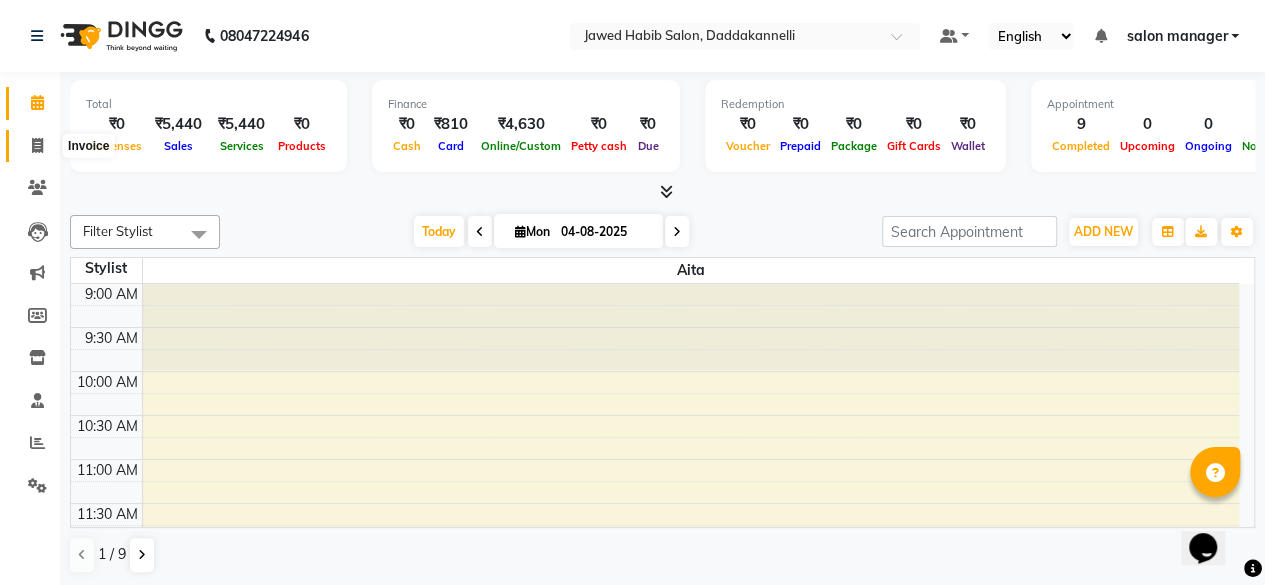 click 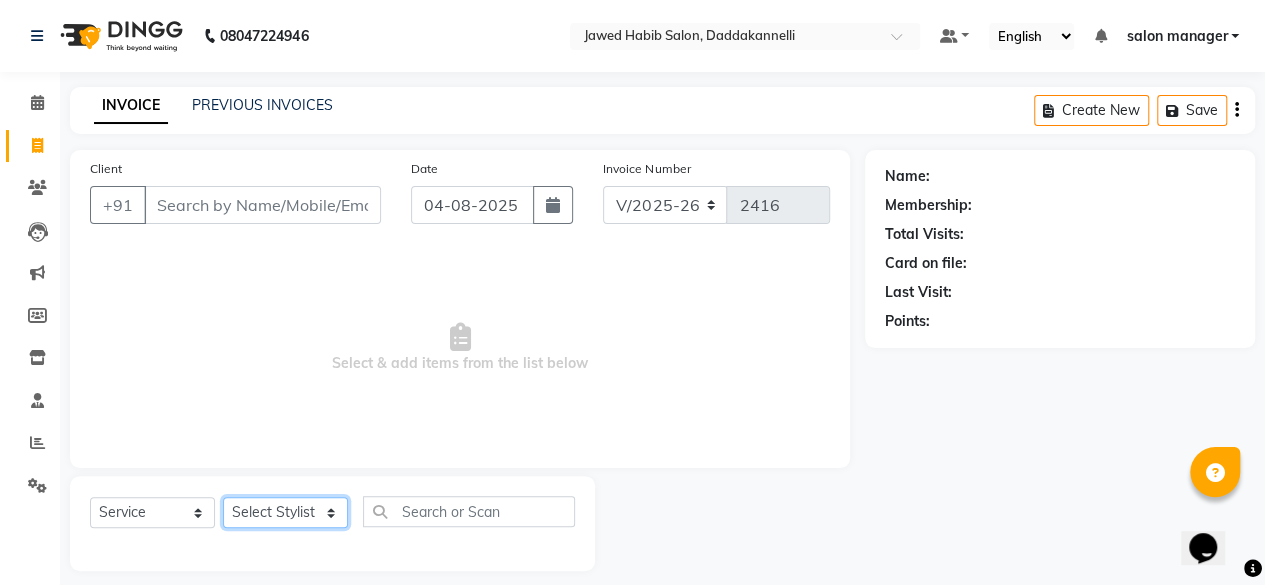 click on "Select Stylist aita DINGG SUPPORT Kabita KAMLA Rahul Riya Tamang Sajal salon manager Sonu Vimal" 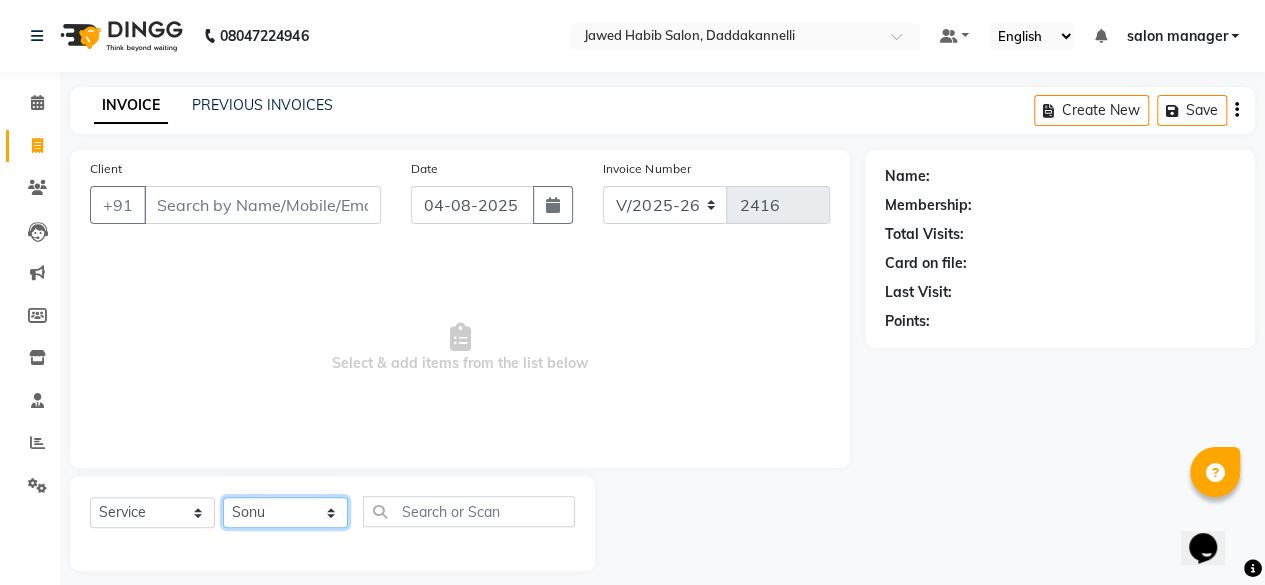 click on "Select Stylist aita DINGG SUPPORT Kabita KAMLA Rahul Riya Tamang Sajal salon manager Sonu Vimal" 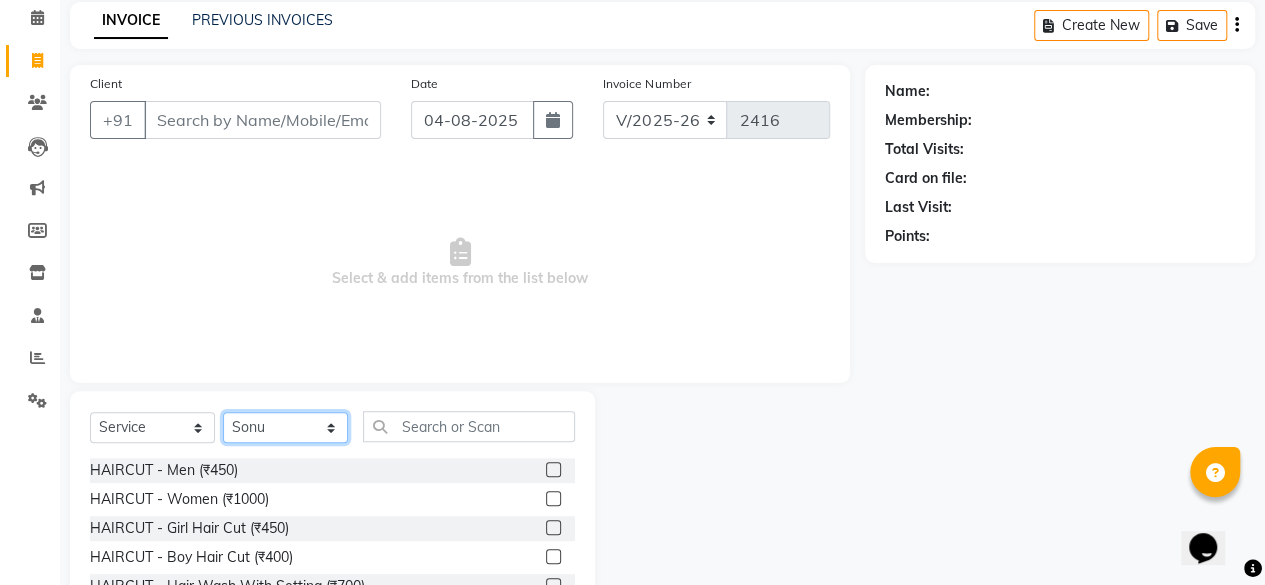 scroll, scrollTop: 200, scrollLeft: 0, axis: vertical 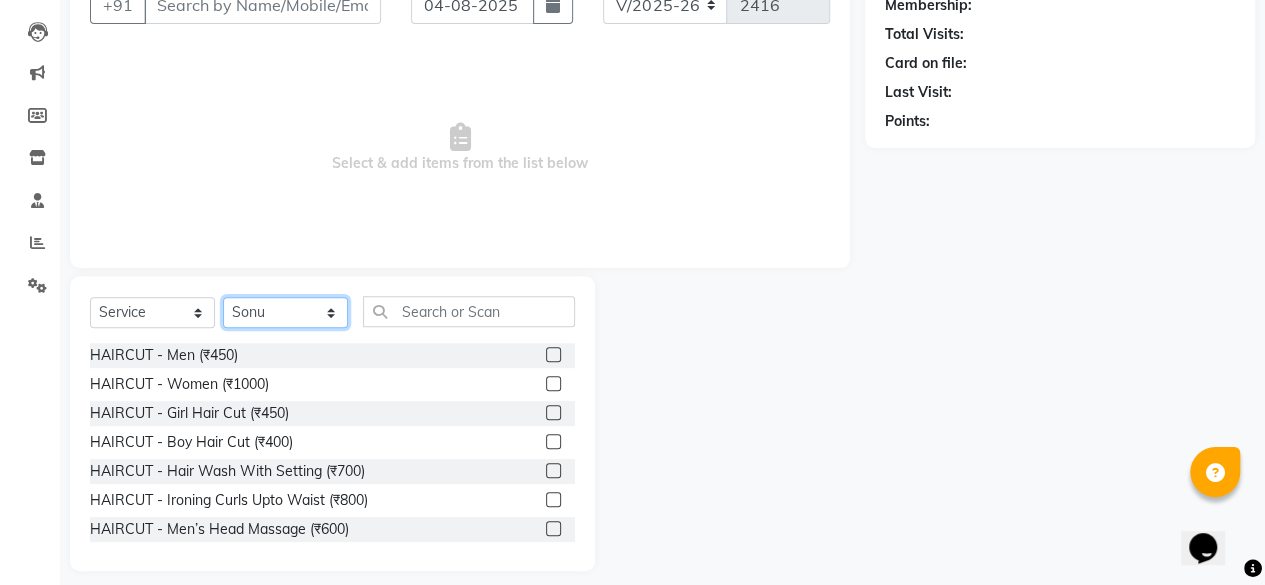 click on "Select Stylist aita DINGG SUPPORT Kabita KAMLA Rahul Riya Tamang Sajal salon manager Sonu Vimal" 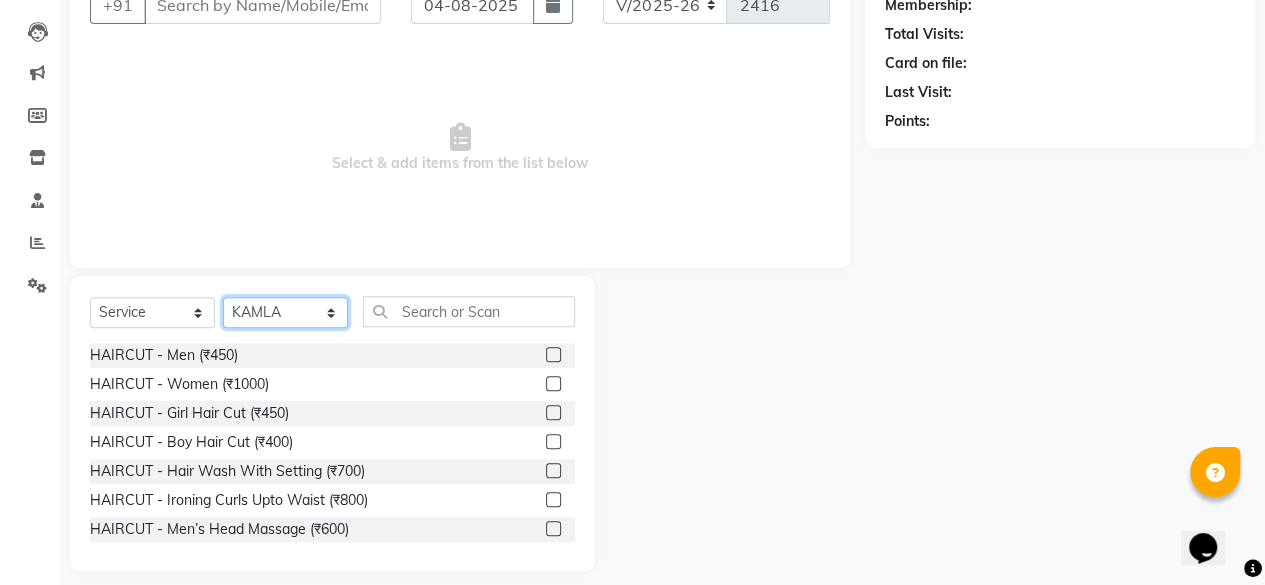 click on "Select Stylist aita DINGG SUPPORT Kabita KAMLA Rahul Riya Tamang Sajal salon manager Sonu Vimal" 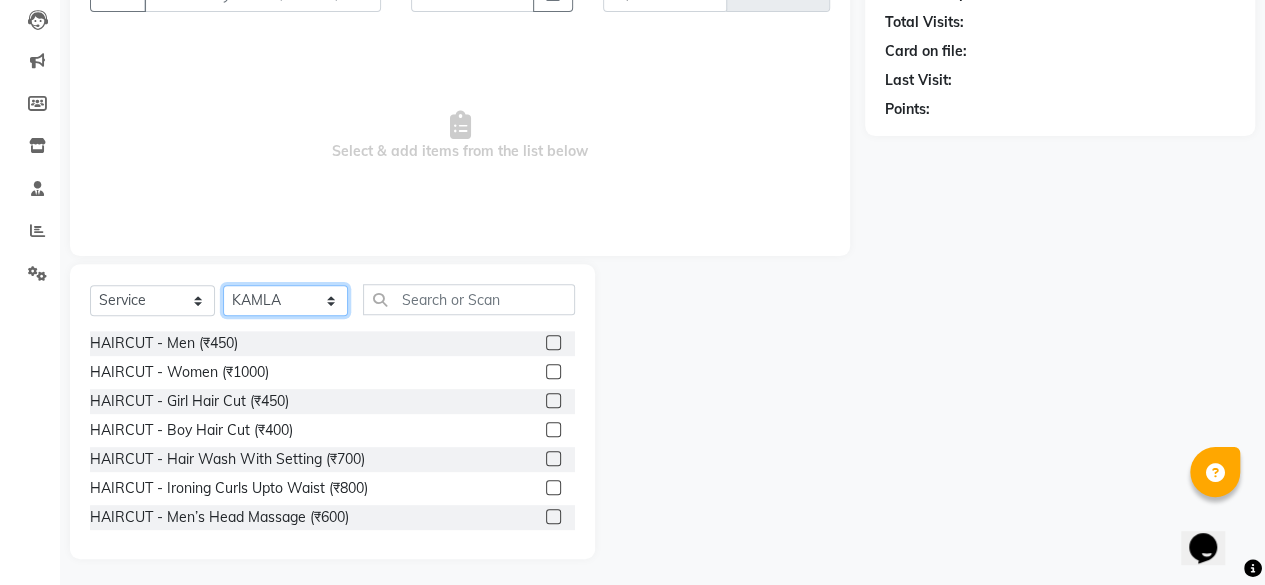 scroll, scrollTop: 215, scrollLeft: 0, axis: vertical 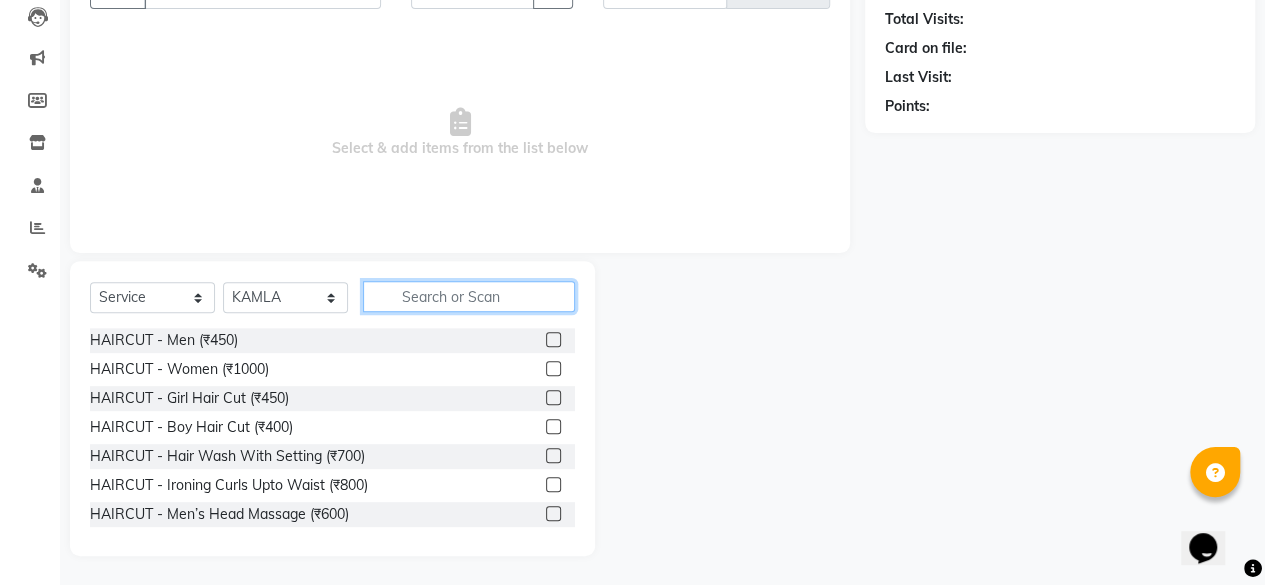 click 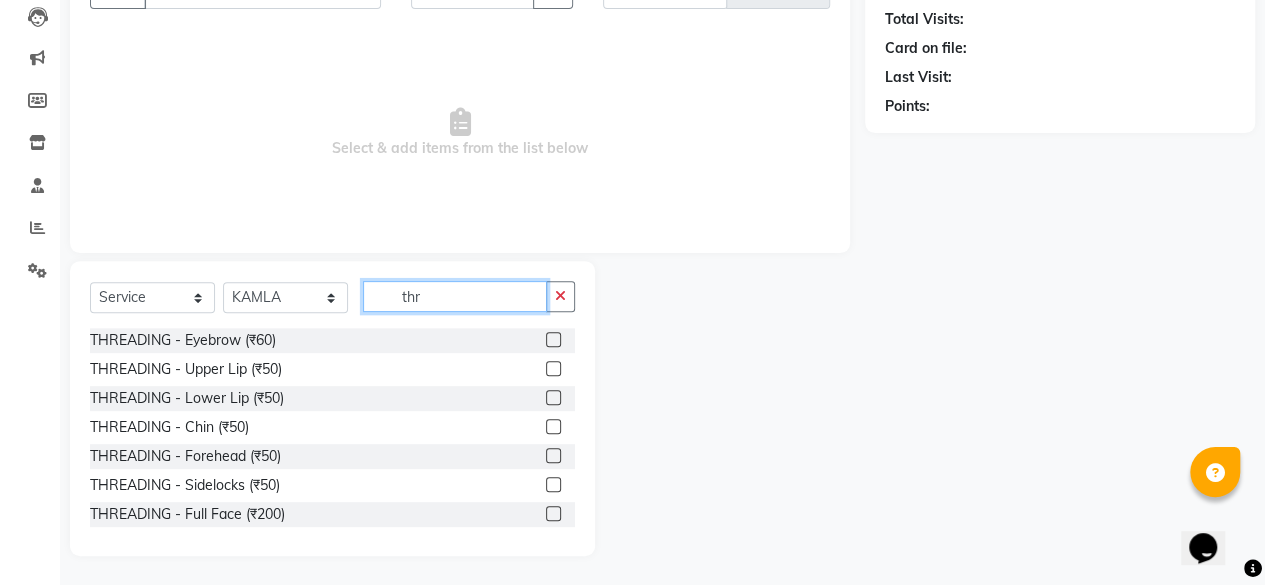 type on "thr" 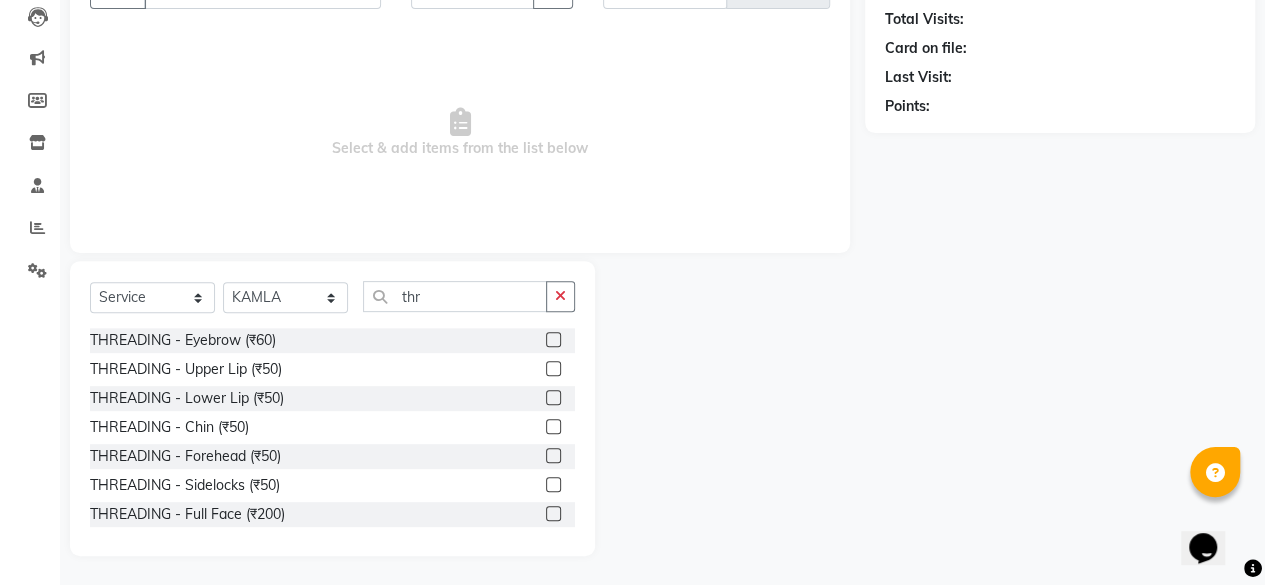 click 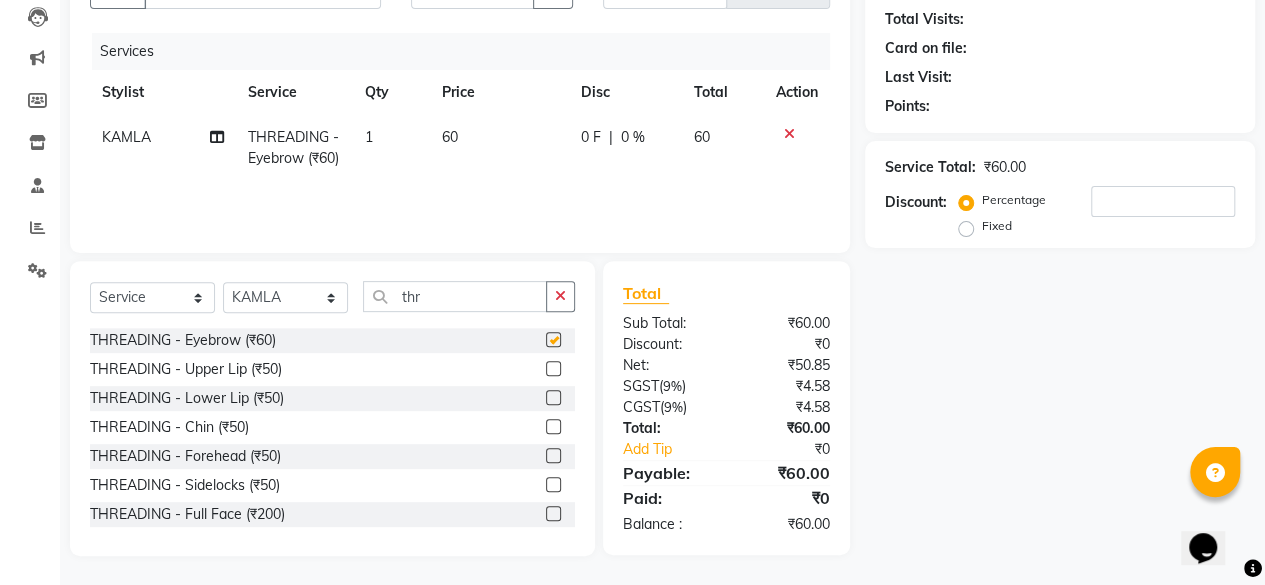 checkbox on "false" 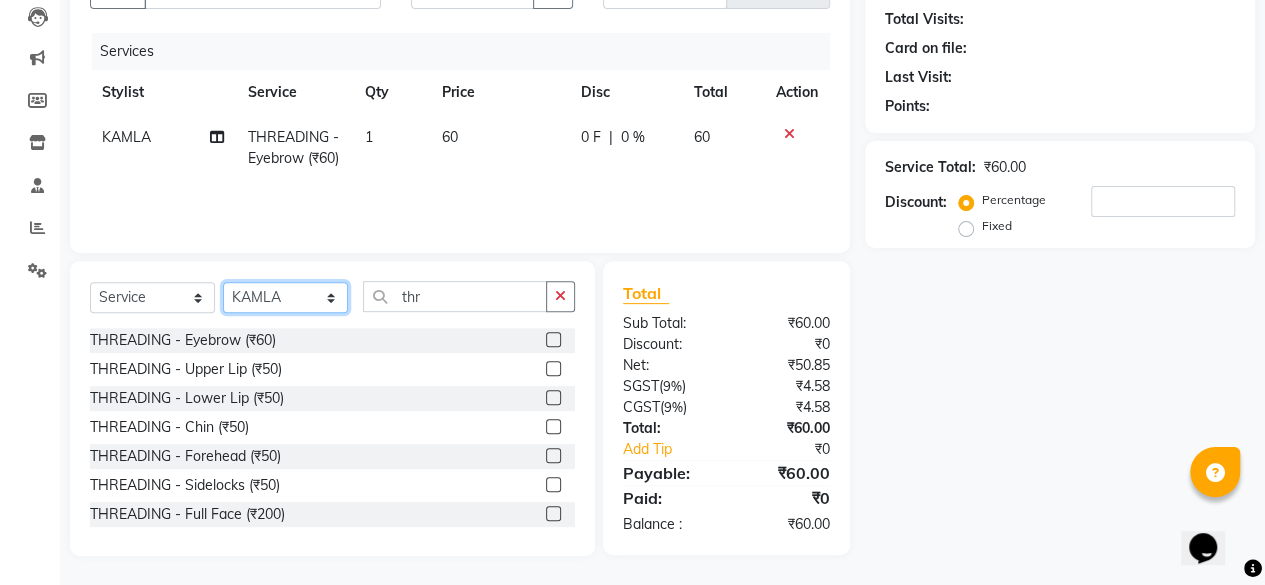 click on "Select Stylist aita DINGG SUPPORT Kabita KAMLA Rahul Riya Tamang Sajal salon manager Sonu Vimal" 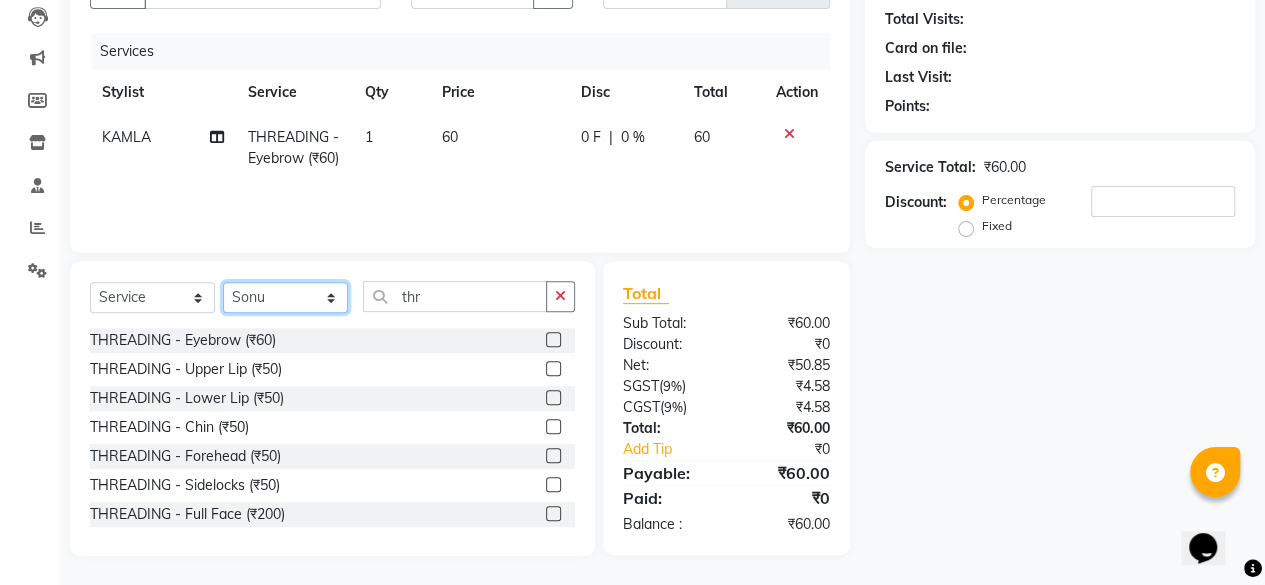 click on "Select Stylist aita DINGG SUPPORT Kabita KAMLA Rahul Riya Tamang Sajal salon manager Sonu Vimal" 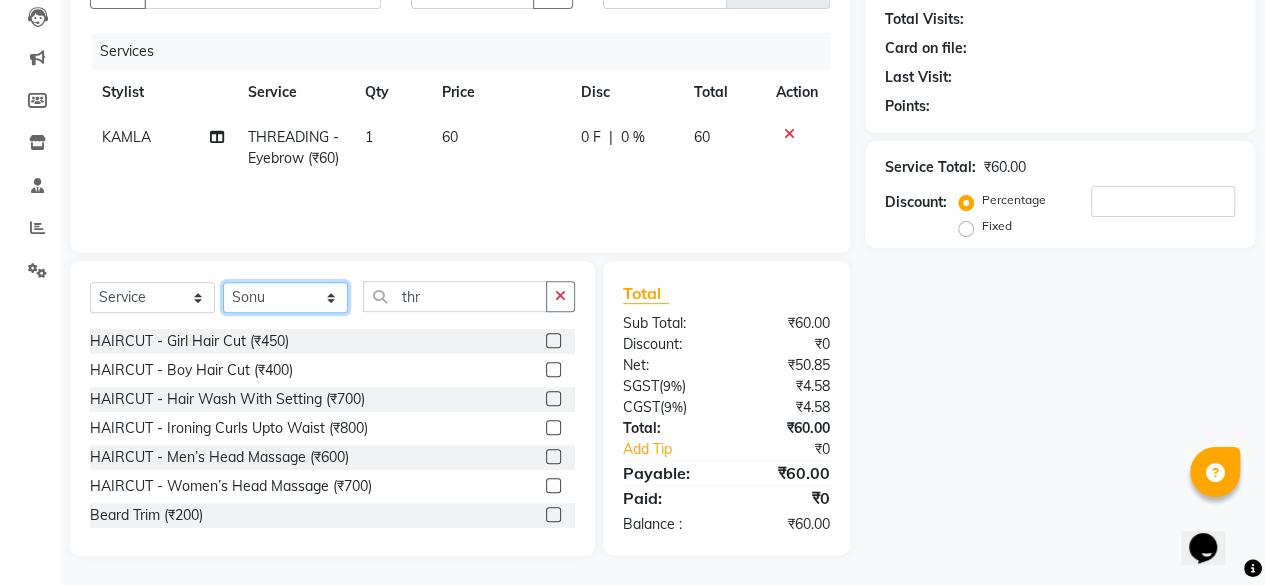 scroll, scrollTop: 100, scrollLeft: 0, axis: vertical 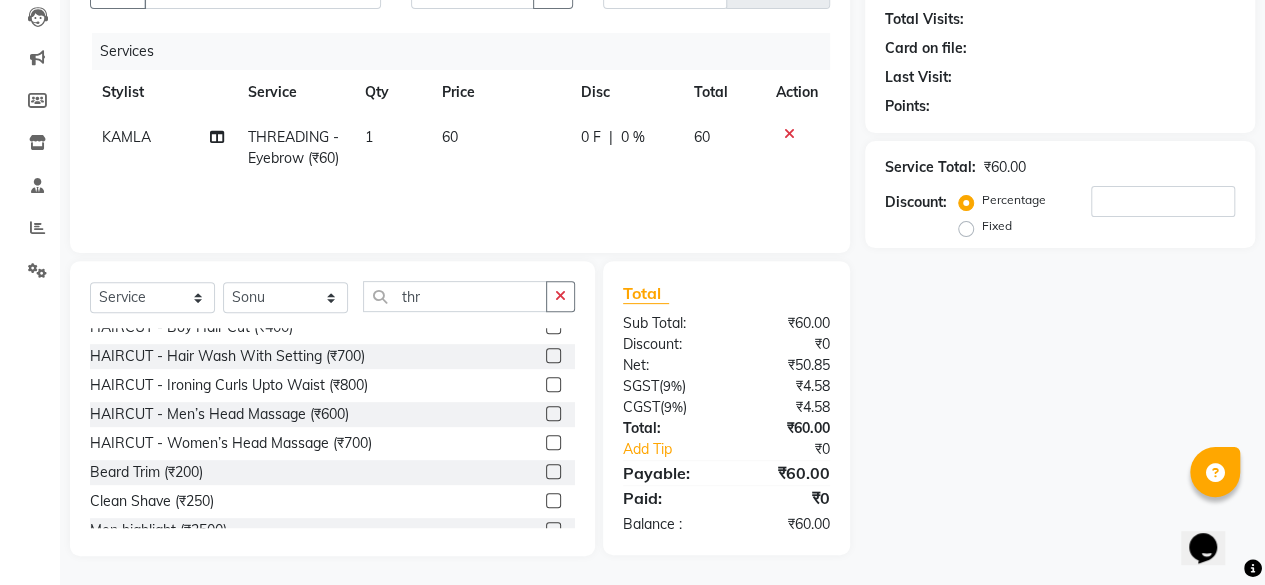 click 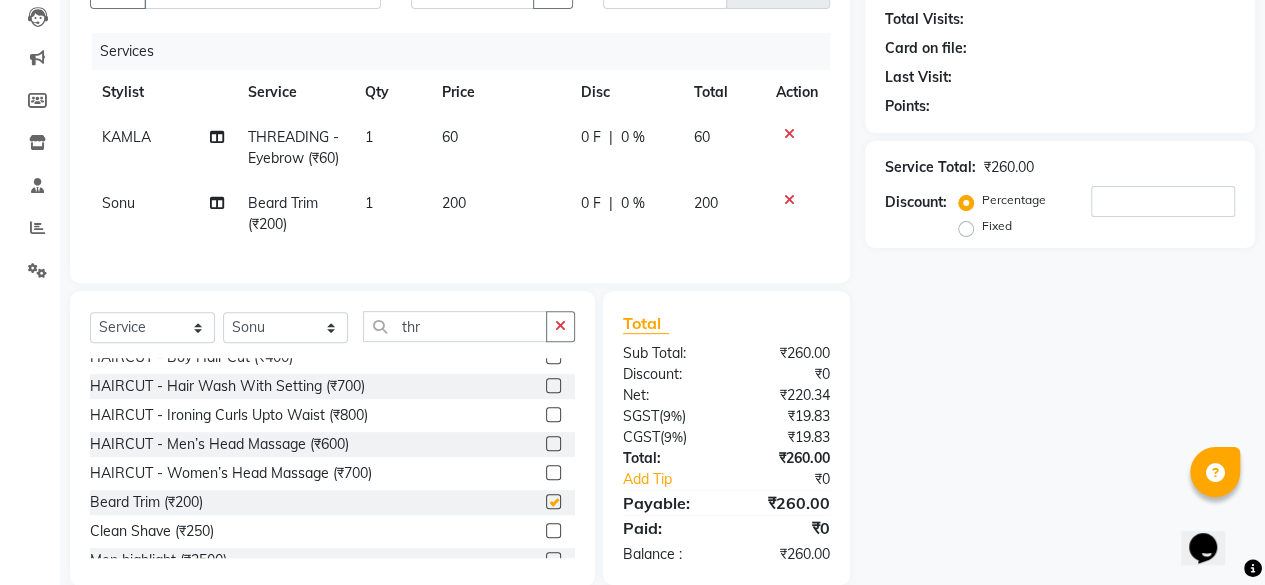 checkbox on "false" 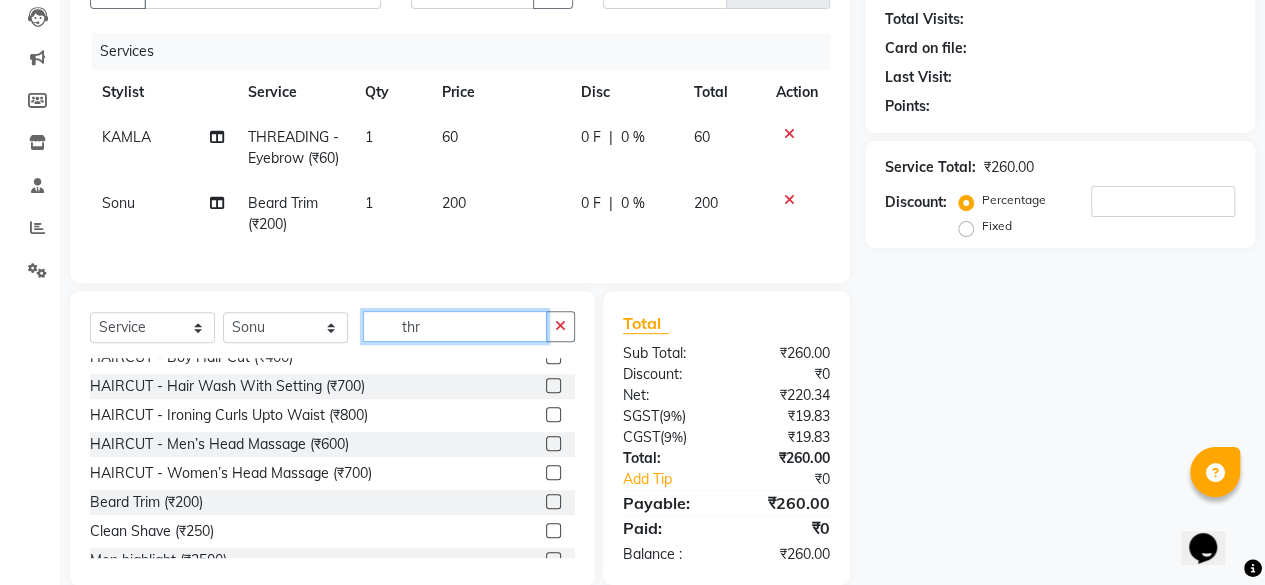 click on "thr" 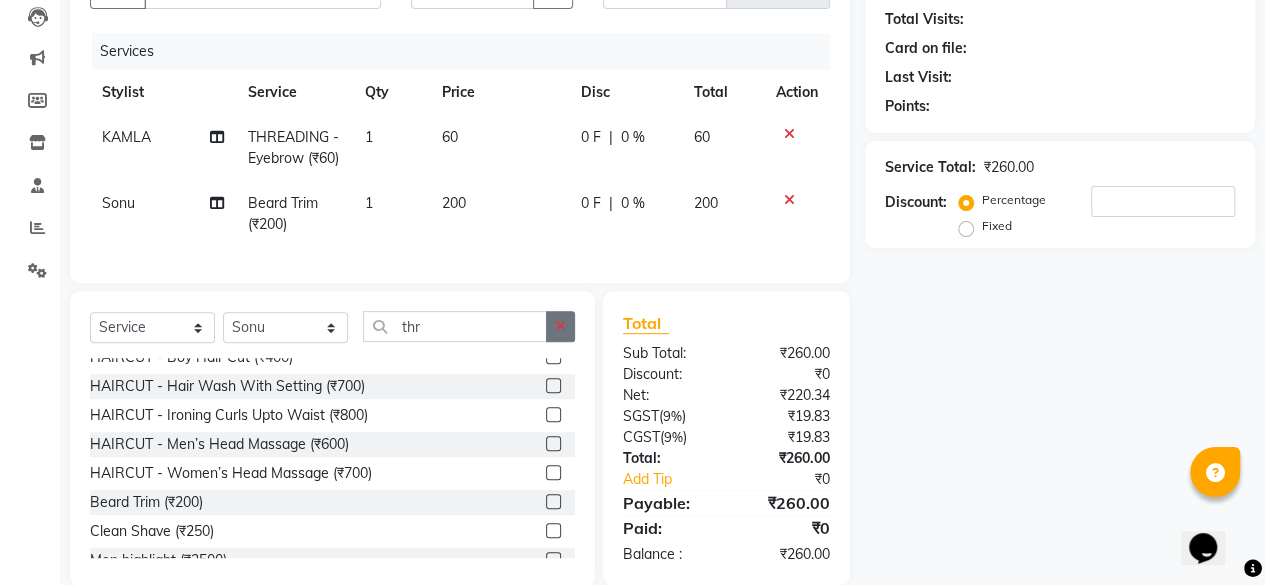click 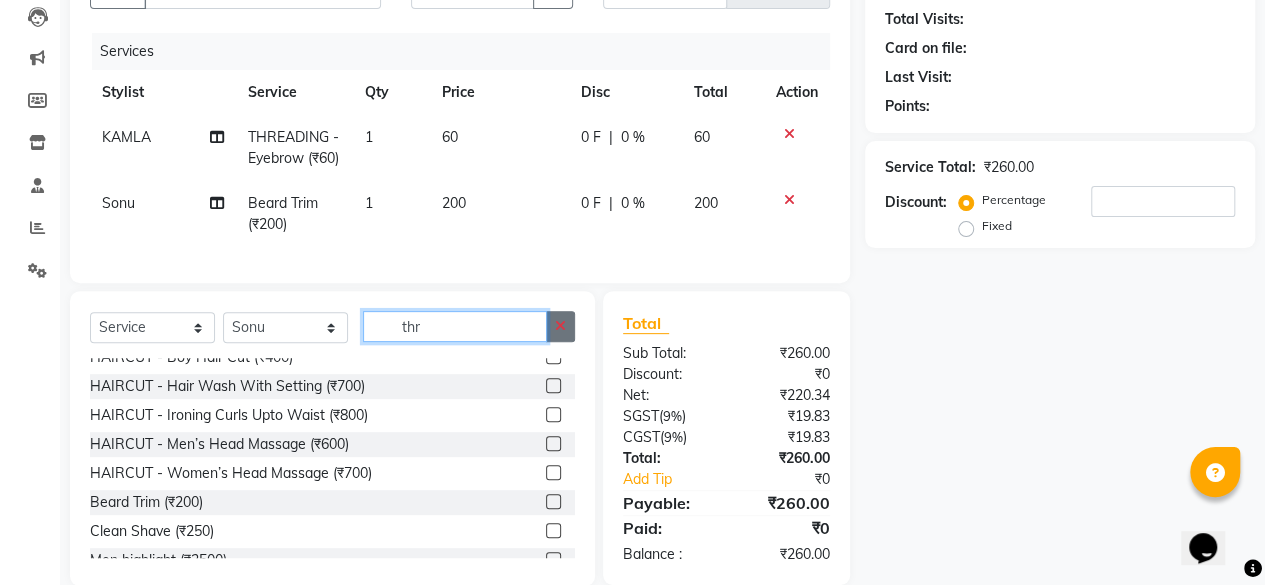 type 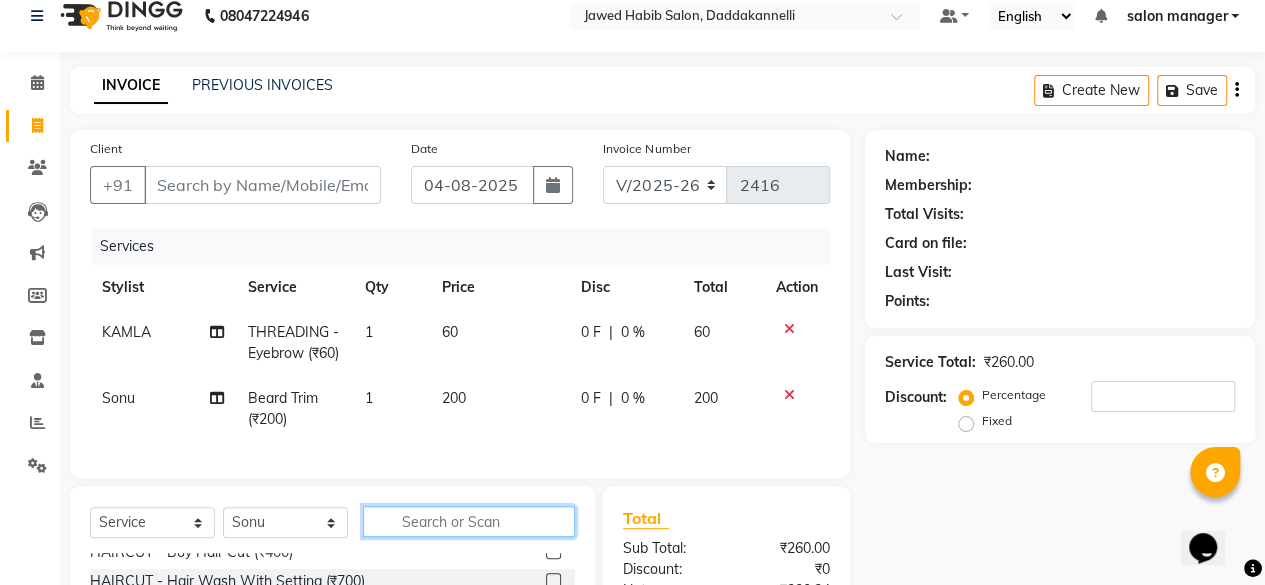scroll, scrollTop: 15, scrollLeft: 0, axis: vertical 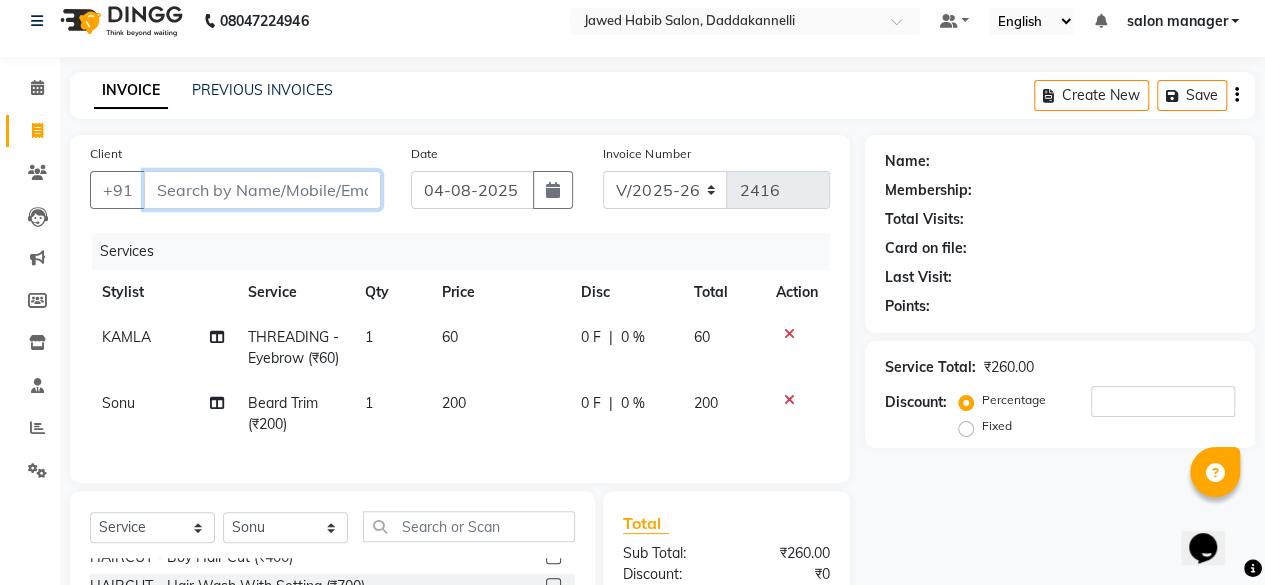 click on "Client" at bounding box center (262, 190) 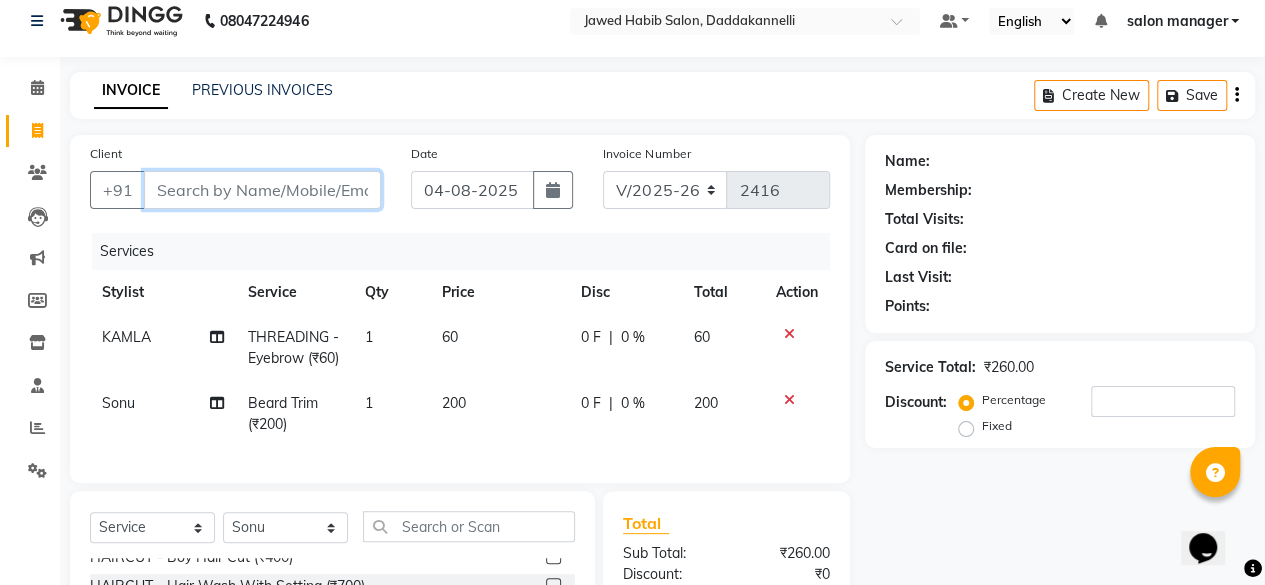 click on "Client" at bounding box center (262, 190) 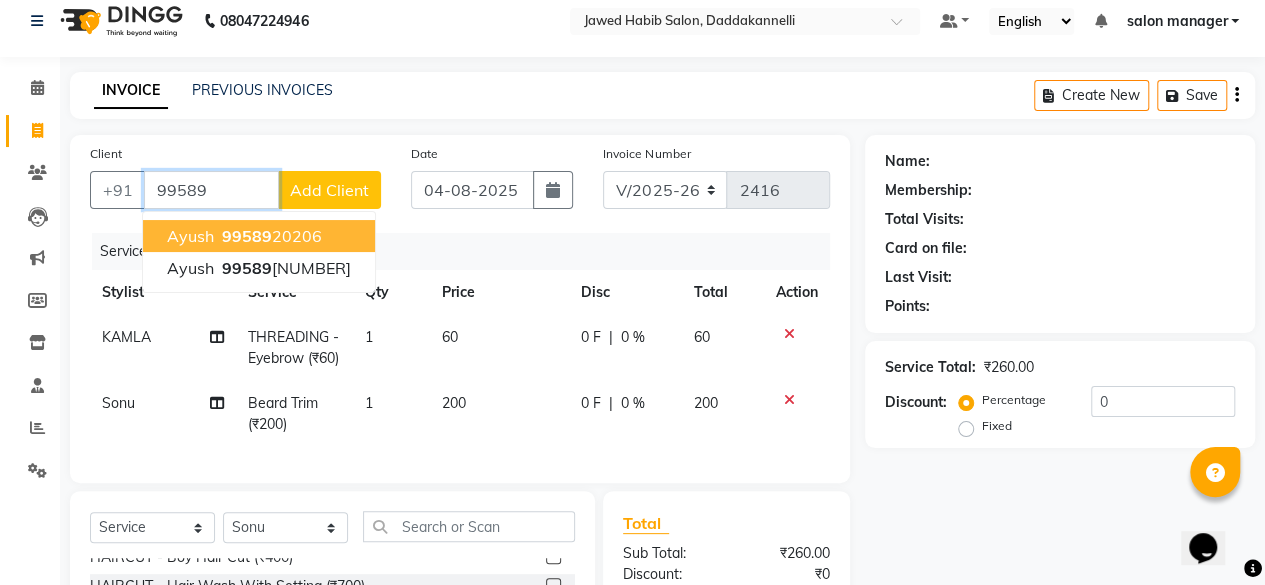 click on "99589" at bounding box center (247, 236) 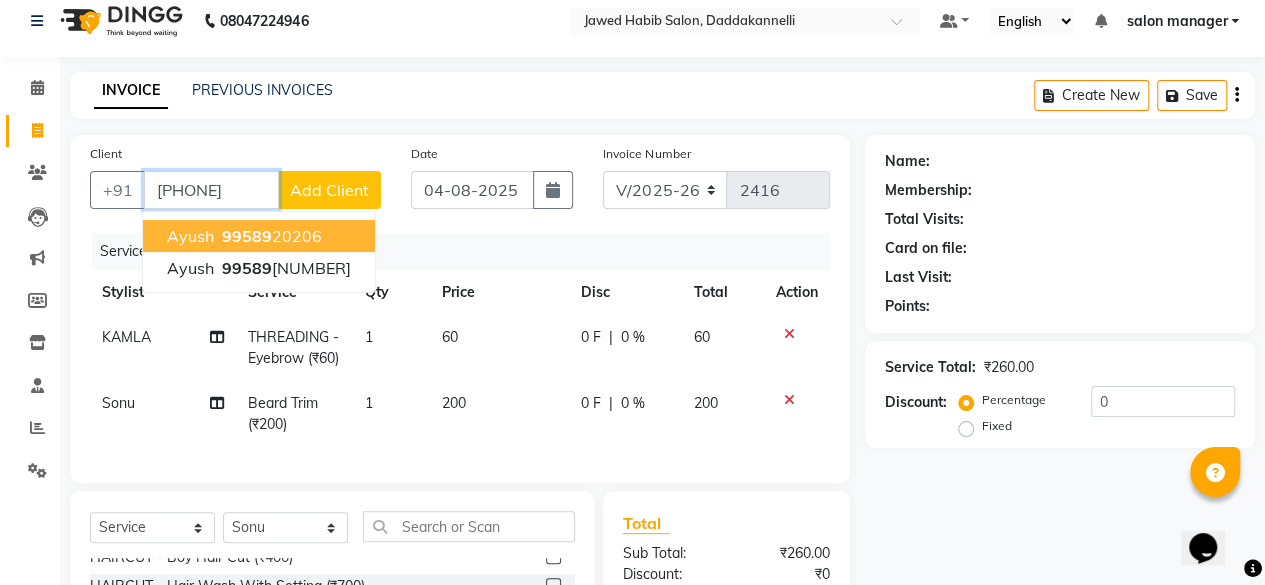 type on "[PHONE]" 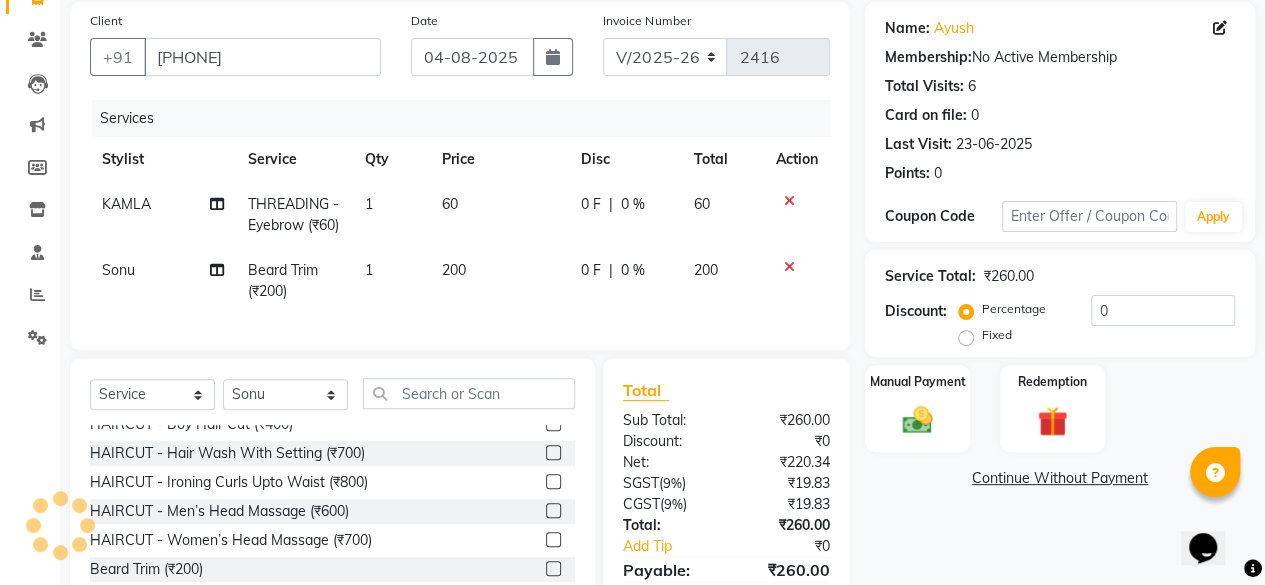 scroll, scrollTop: 215, scrollLeft: 0, axis: vertical 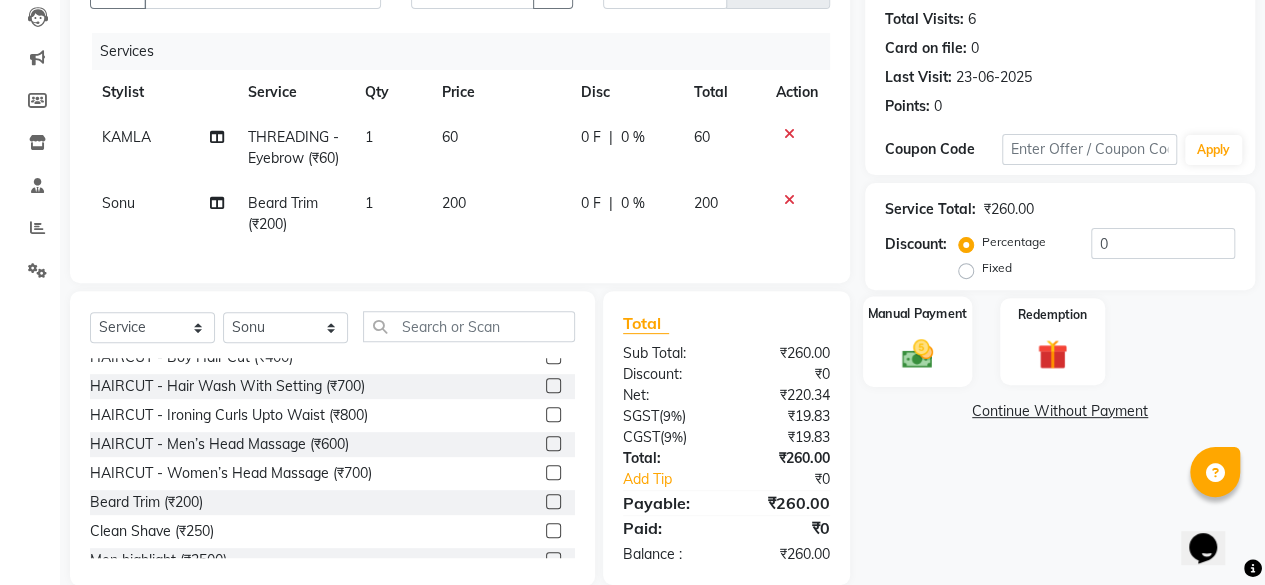 click 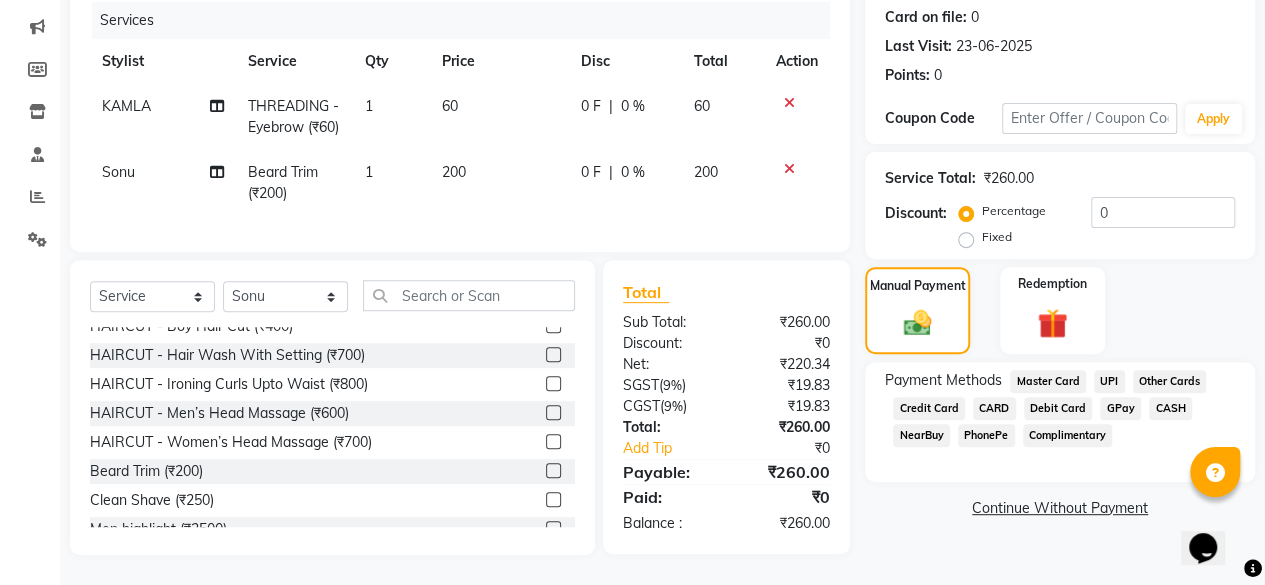 scroll, scrollTop: 281, scrollLeft: 0, axis: vertical 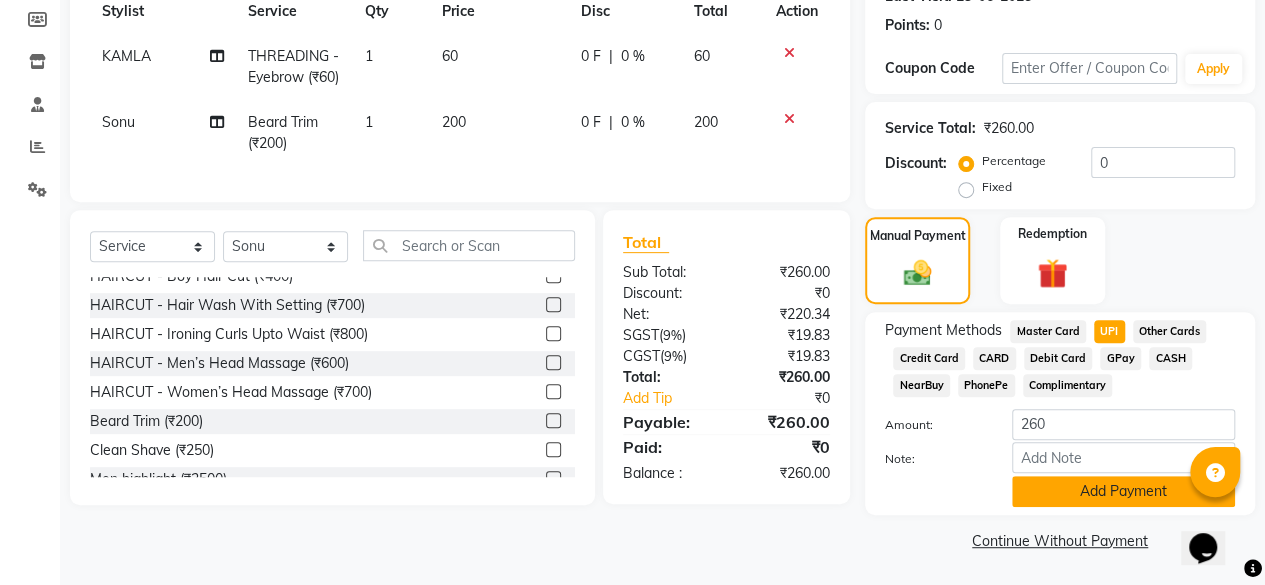 click on "Add Payment" 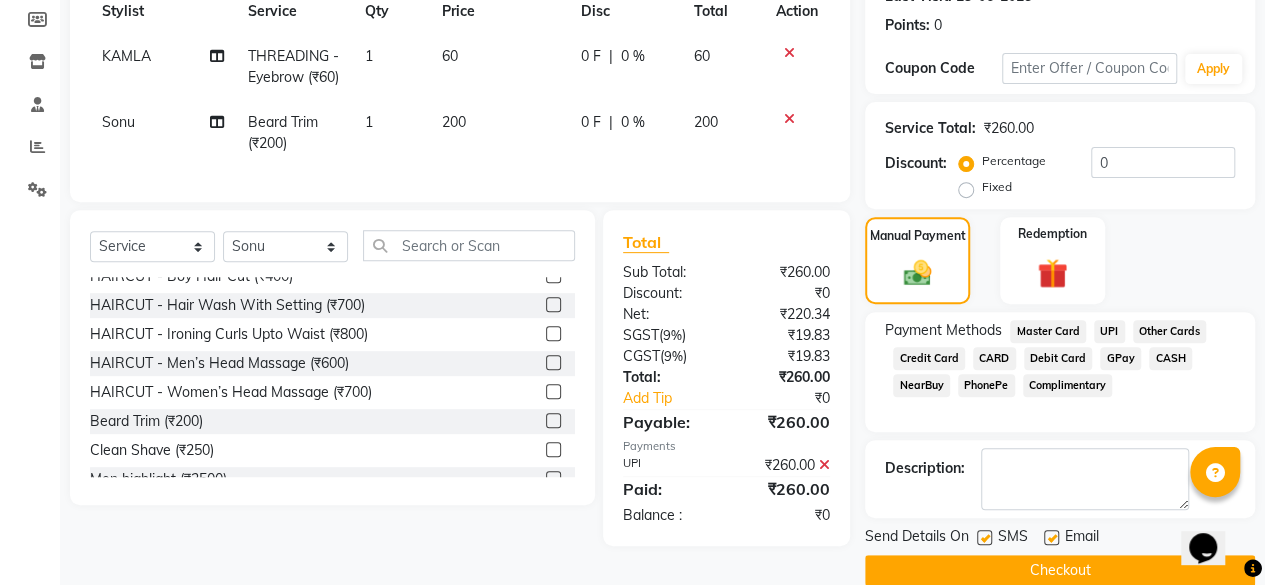 scroll, scrollTop: 324, scrollLeft: 0, axis: vertical 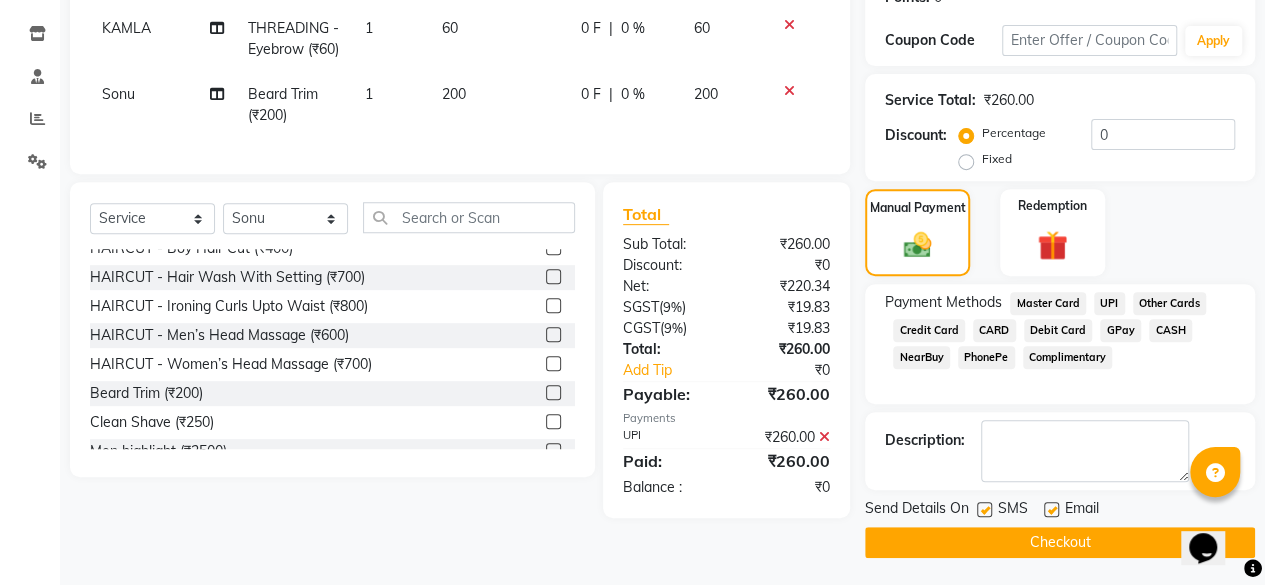 click 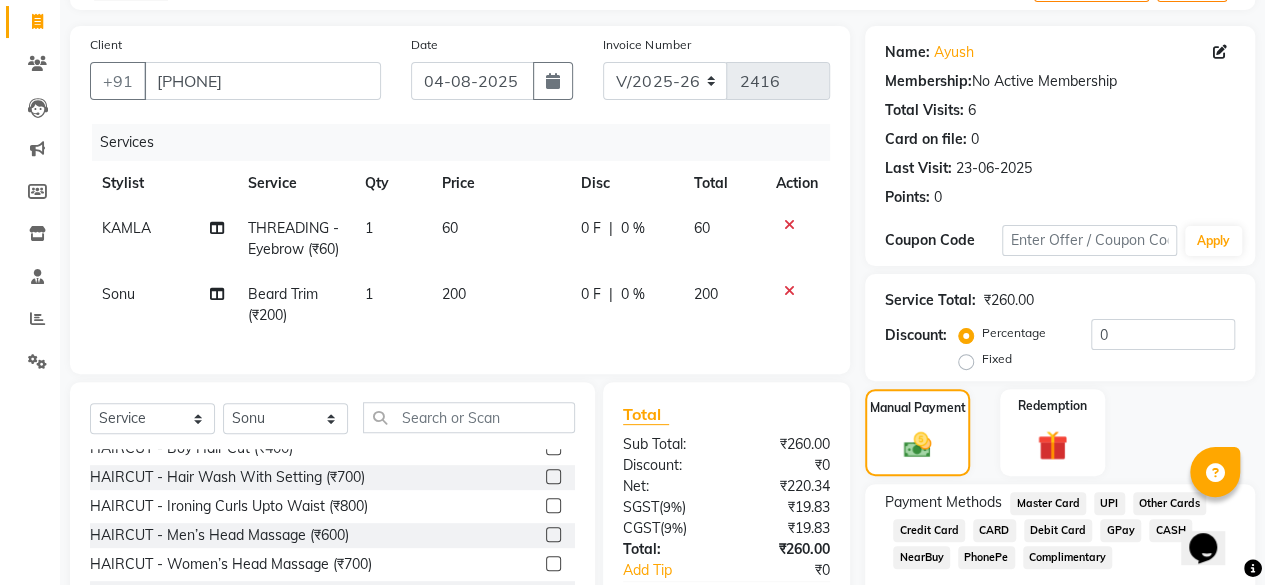 scroll, scrollTop: 324, scrollLeft: 0, axis: vertical 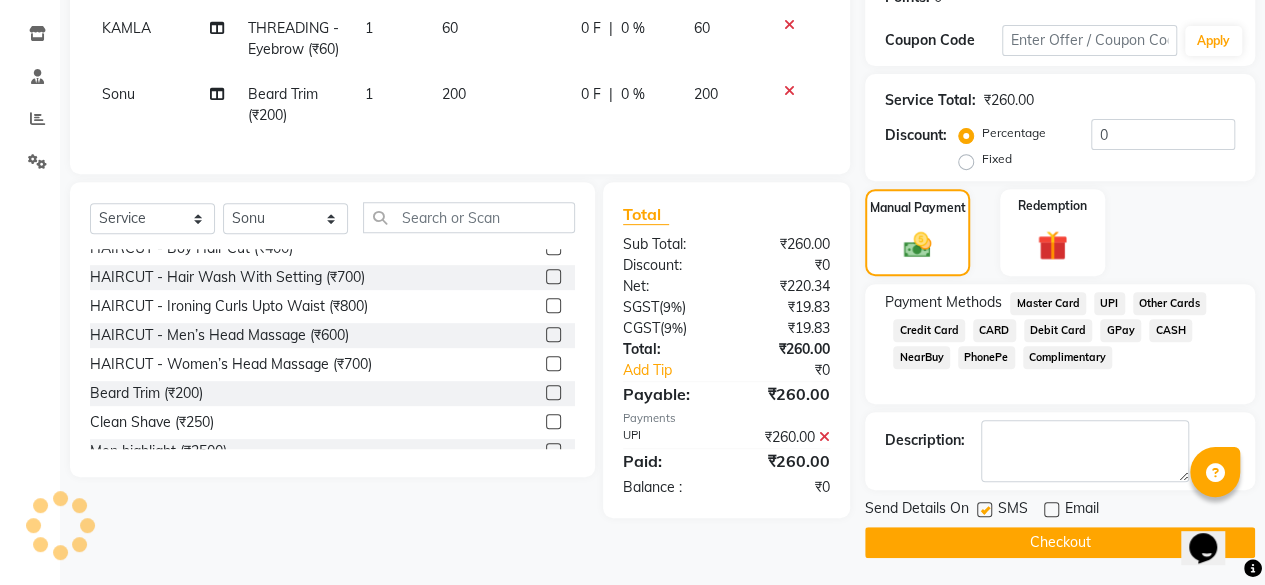 click on "Checkout" 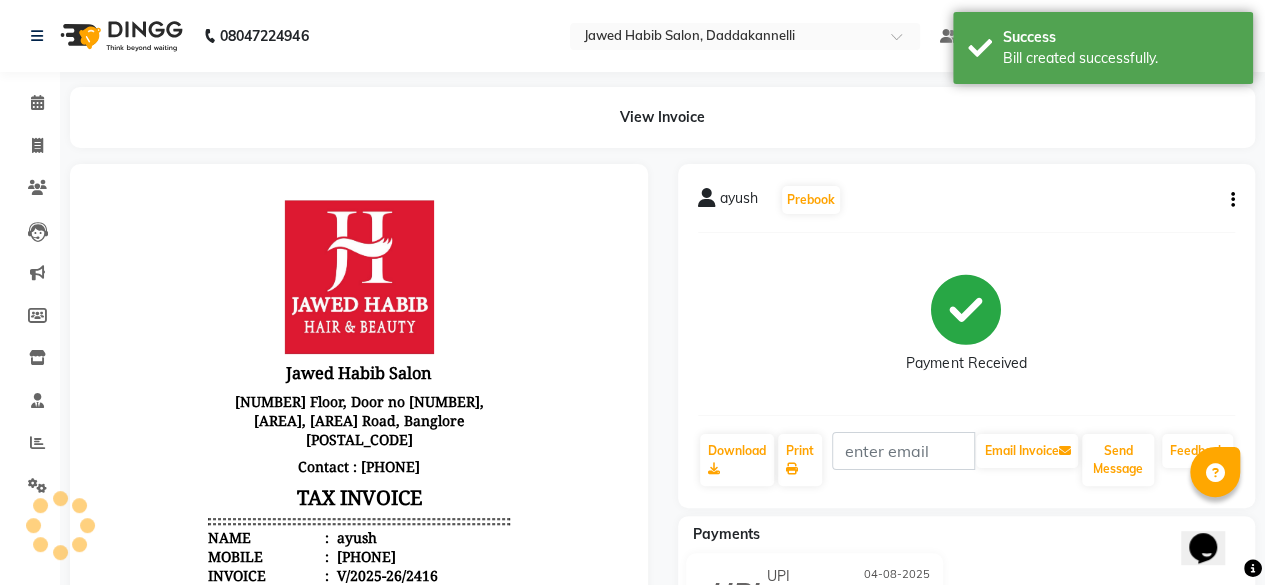 scroll, scrollTop: 0, scrollLeft: 0, axis: both 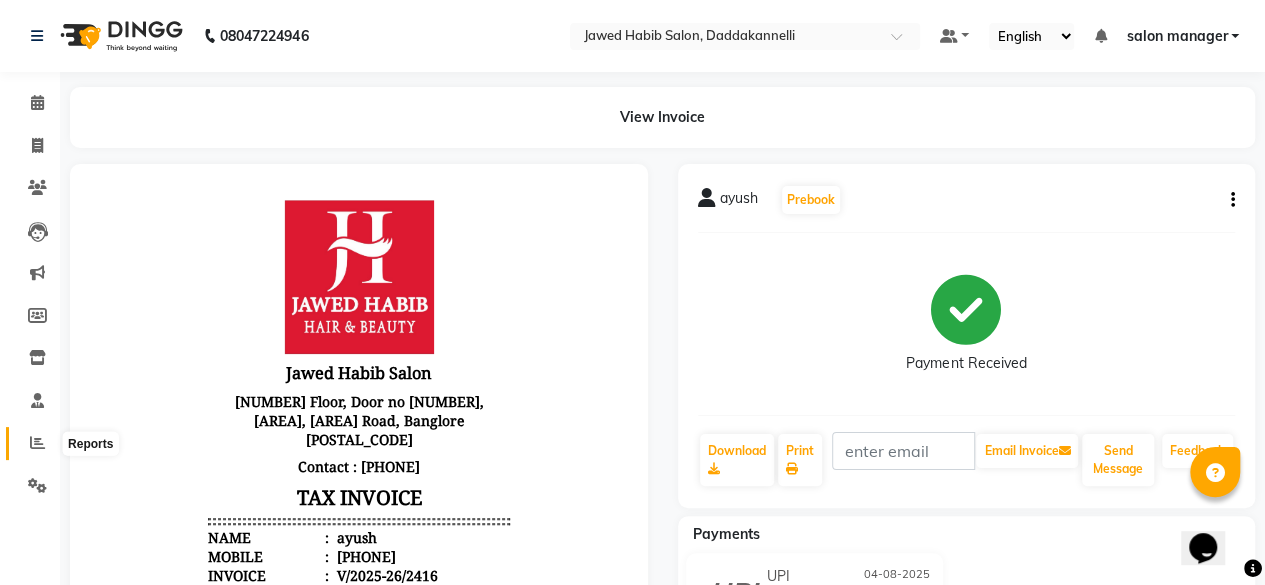 click 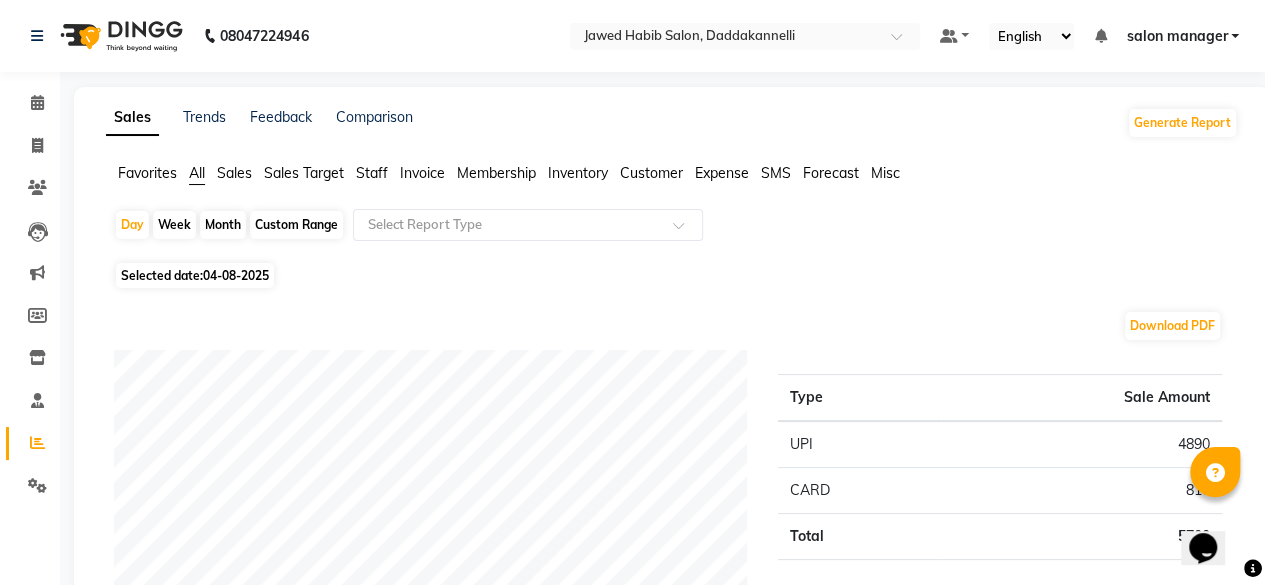 click on "Staff" 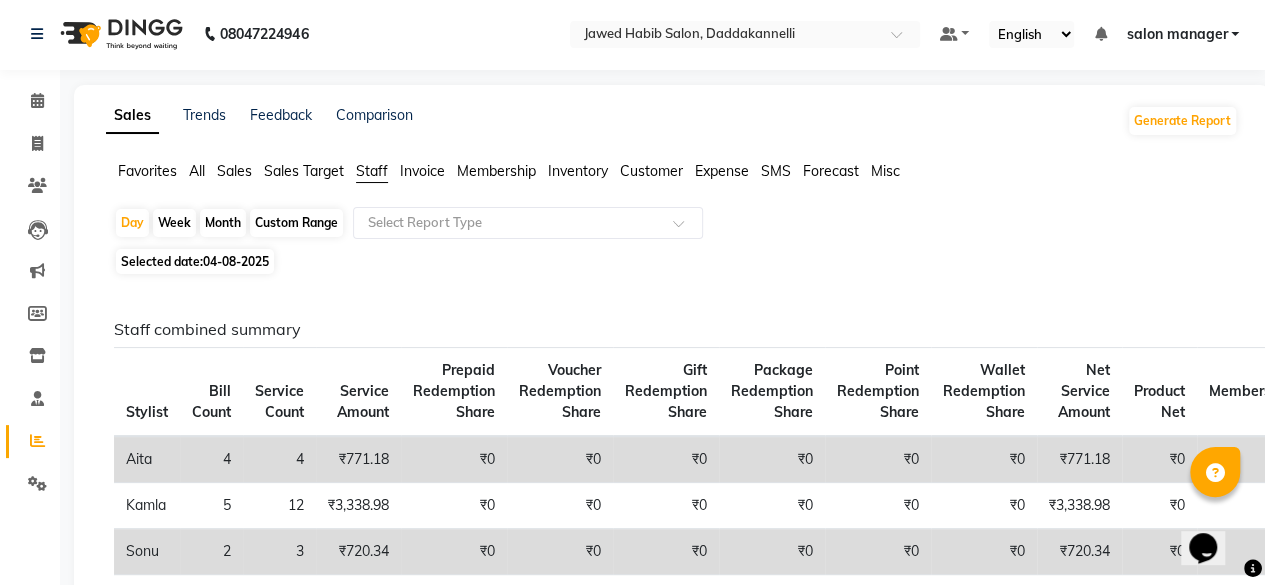 scroll, scrollTop: 0, scrollLeft: 0, axis: both 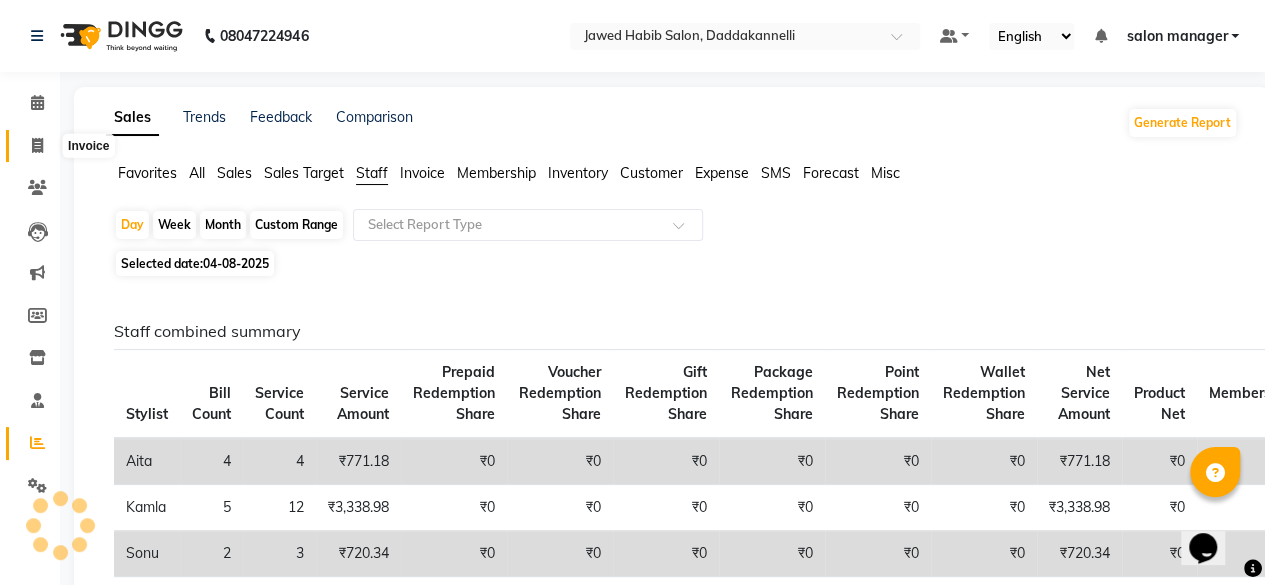 click 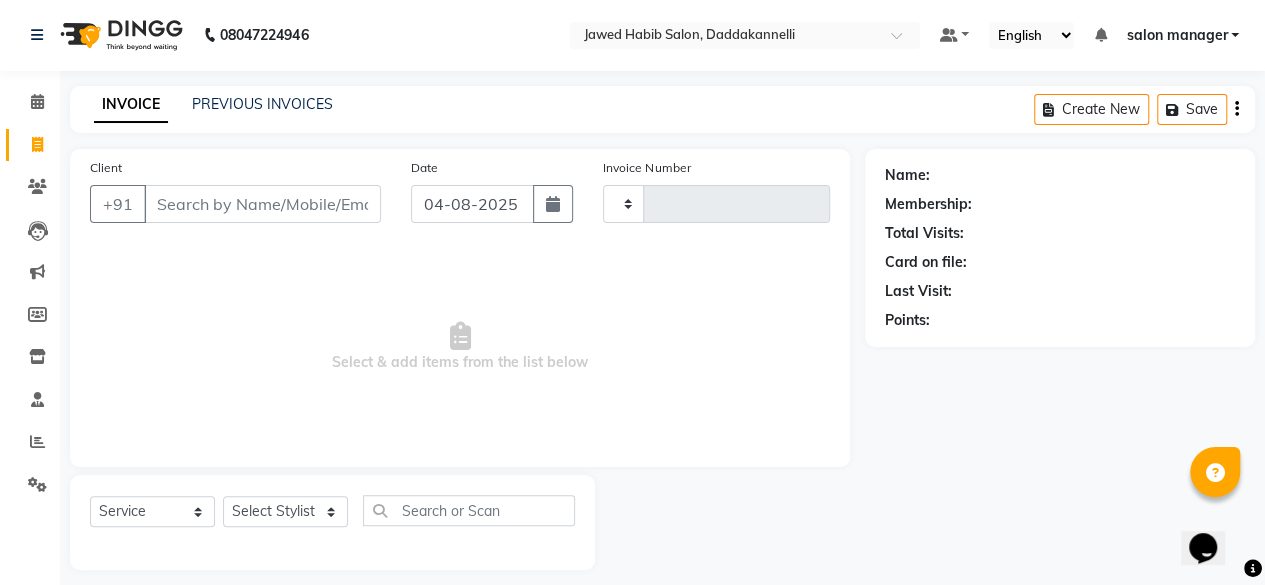 scroll, scrollTop: 15, scrollLeft: 0, axis: vertical 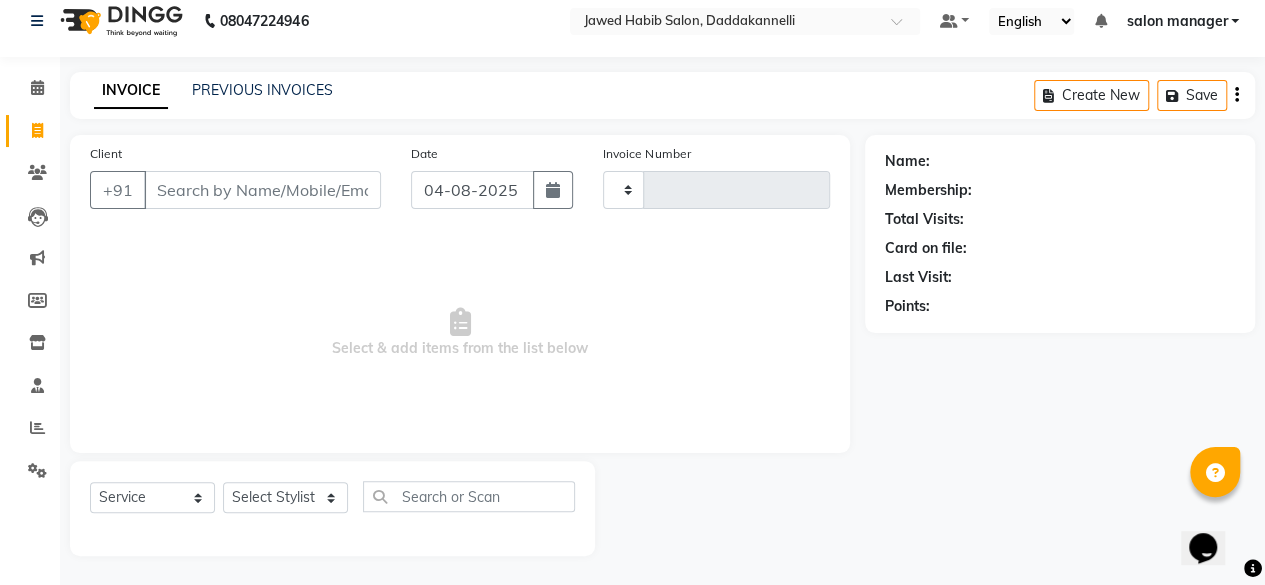 type on "2417" 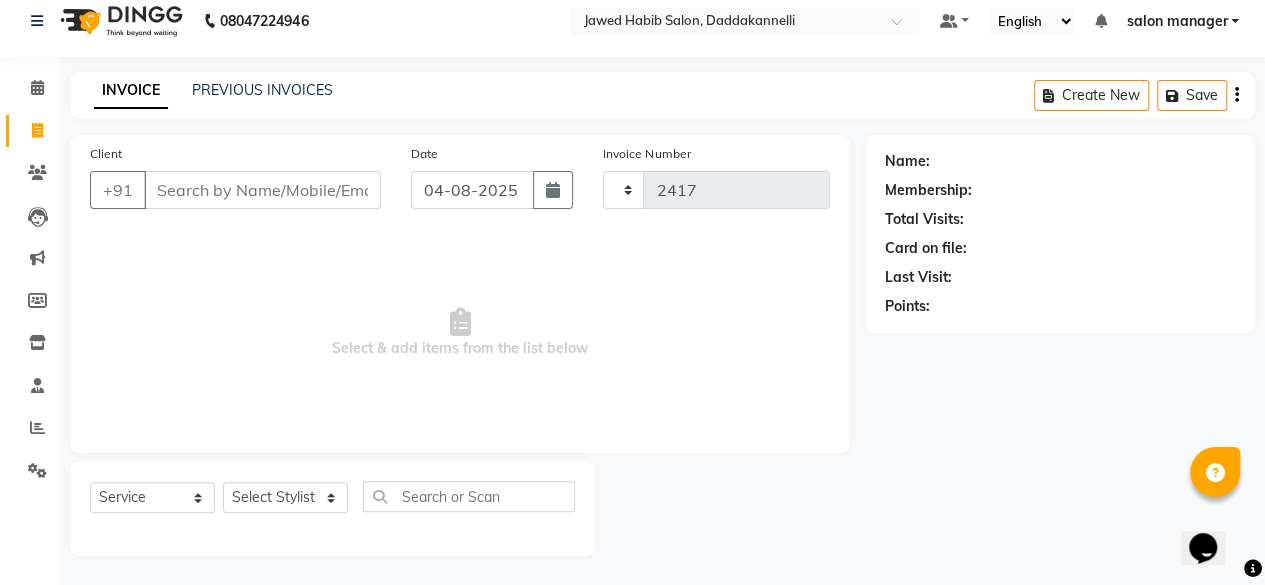 select on "6354" 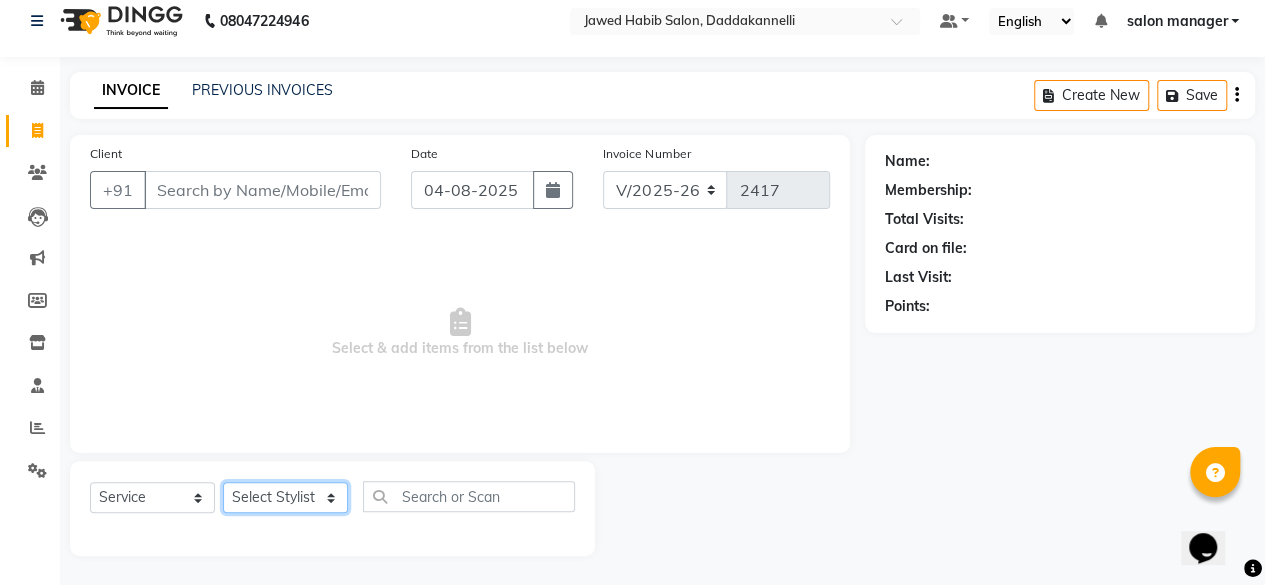 click on "Select Stylist" 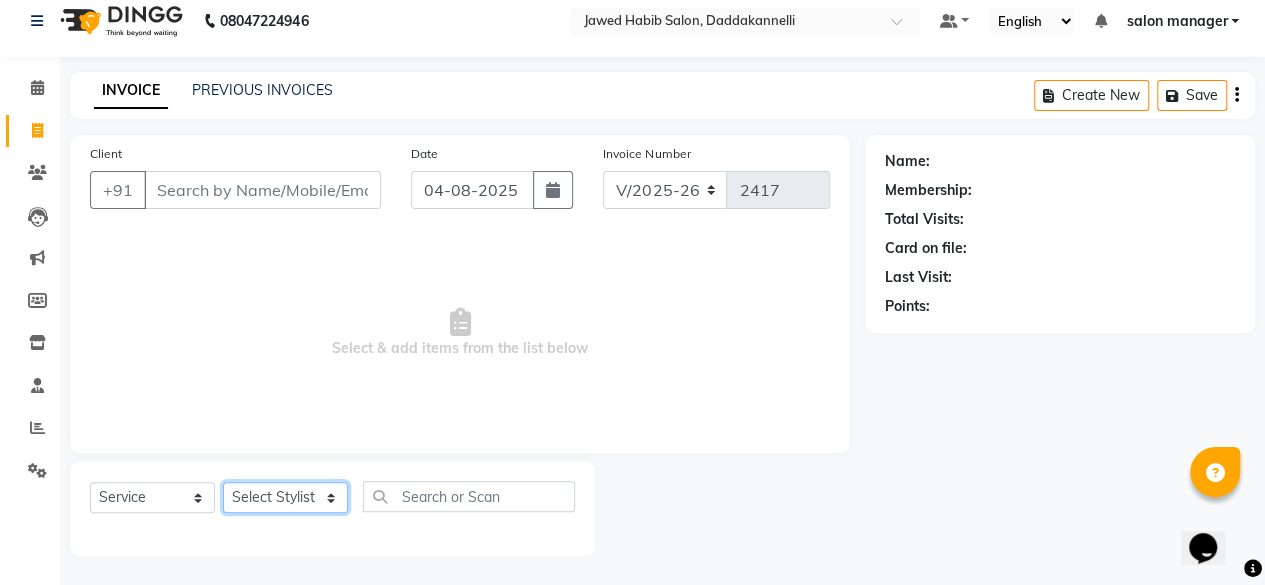 select on "86746" 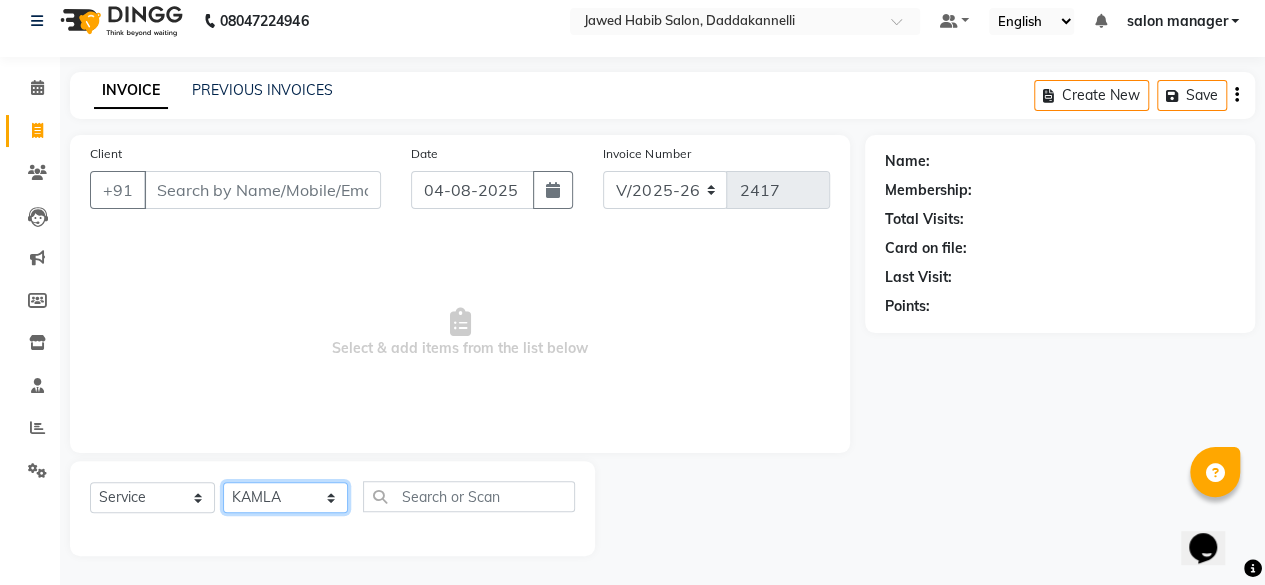 click on "Select Stylist aita DINGG SUPPORT Kabita KAMLA Rahul Riya Tamang Sajal salon manager Sonu Vimal" 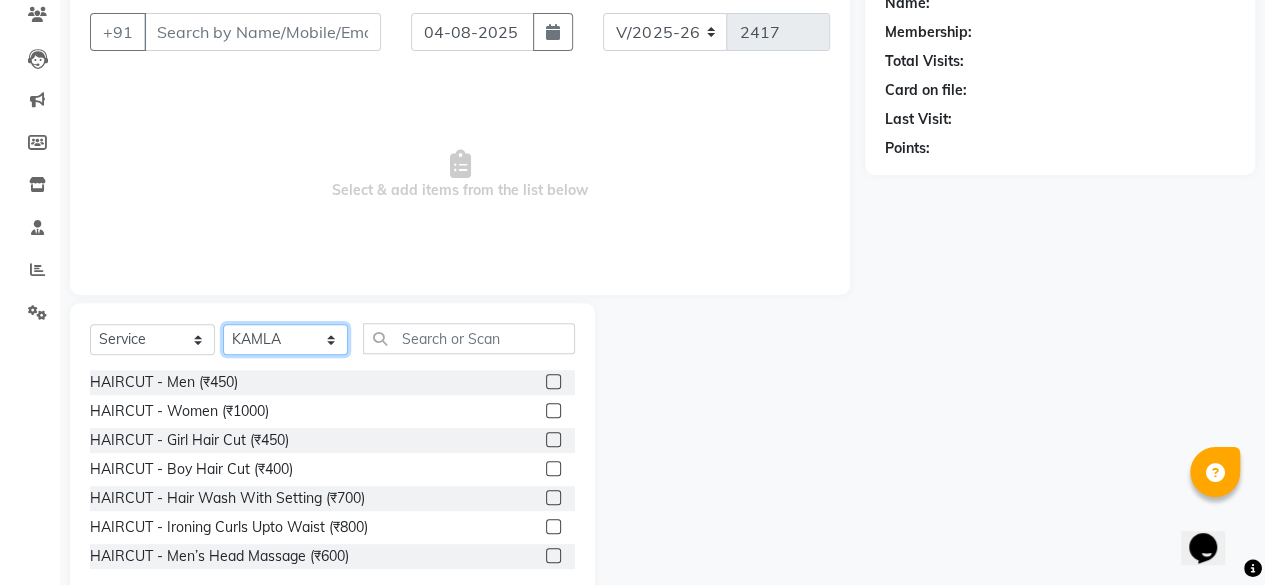 scroll, scrollTop: 215, scrollLeft: 0, axis: vertical 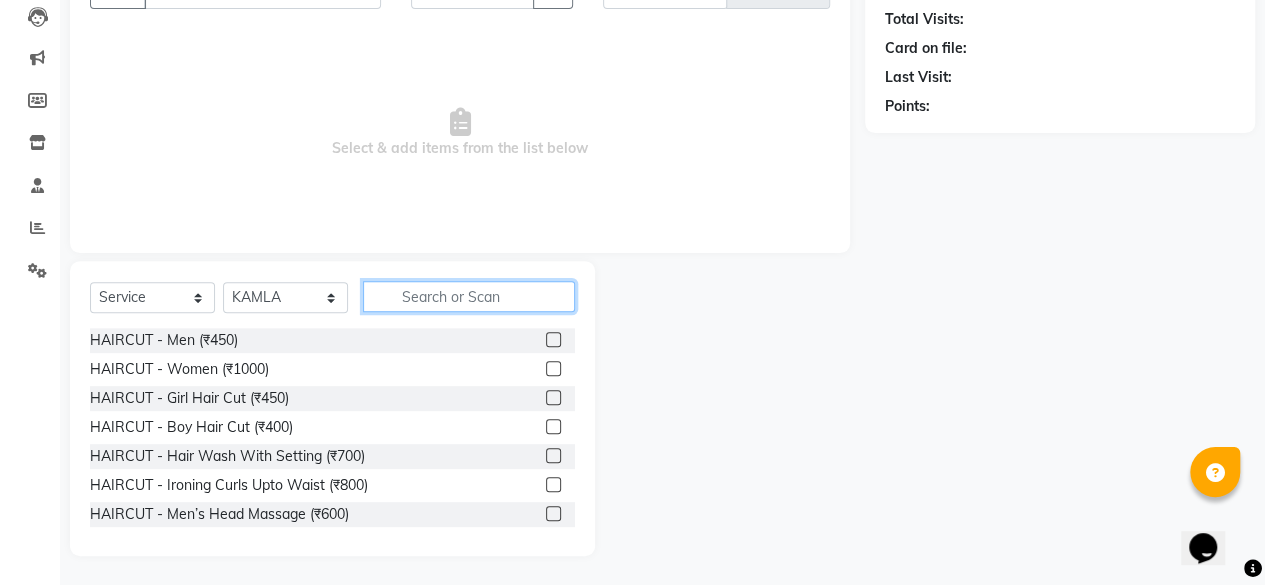 click 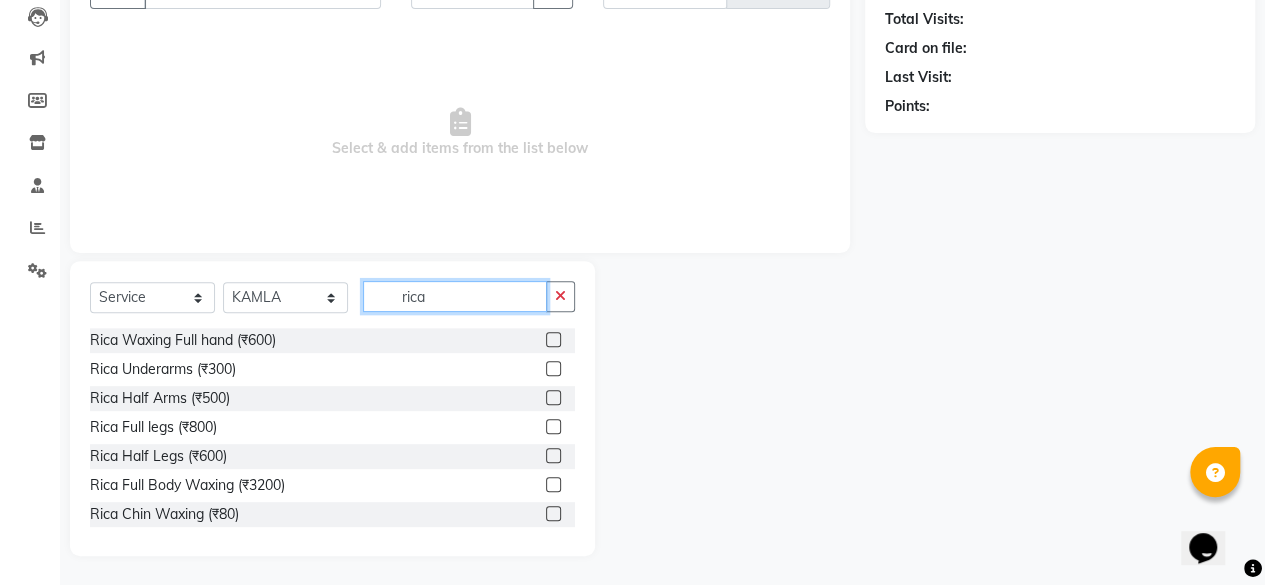 type on "rica" 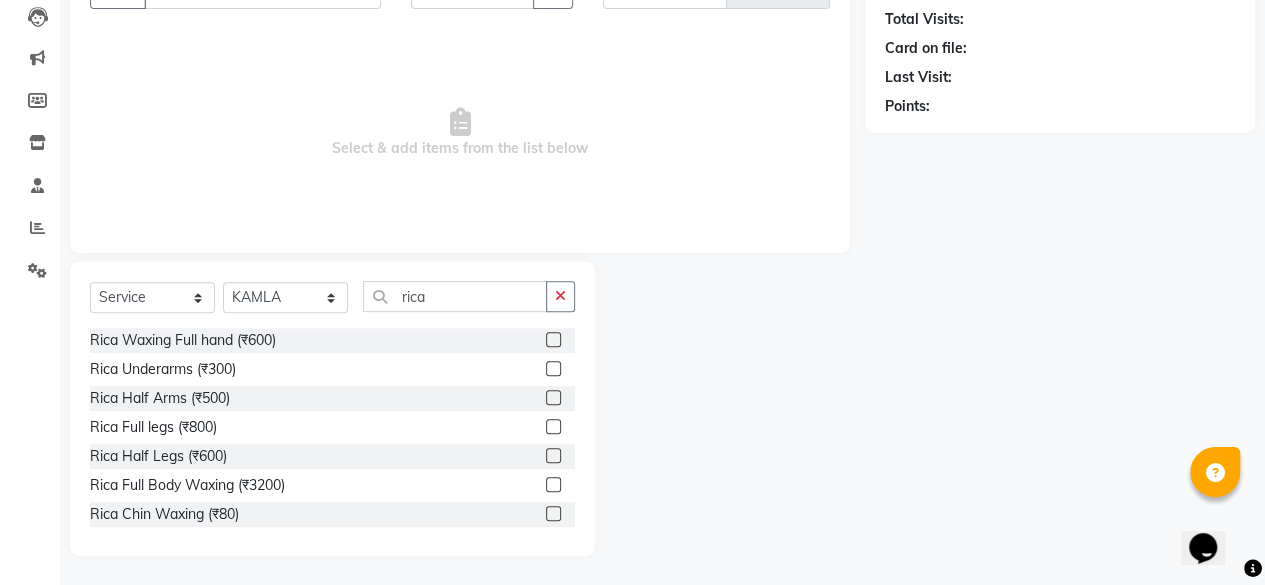 click 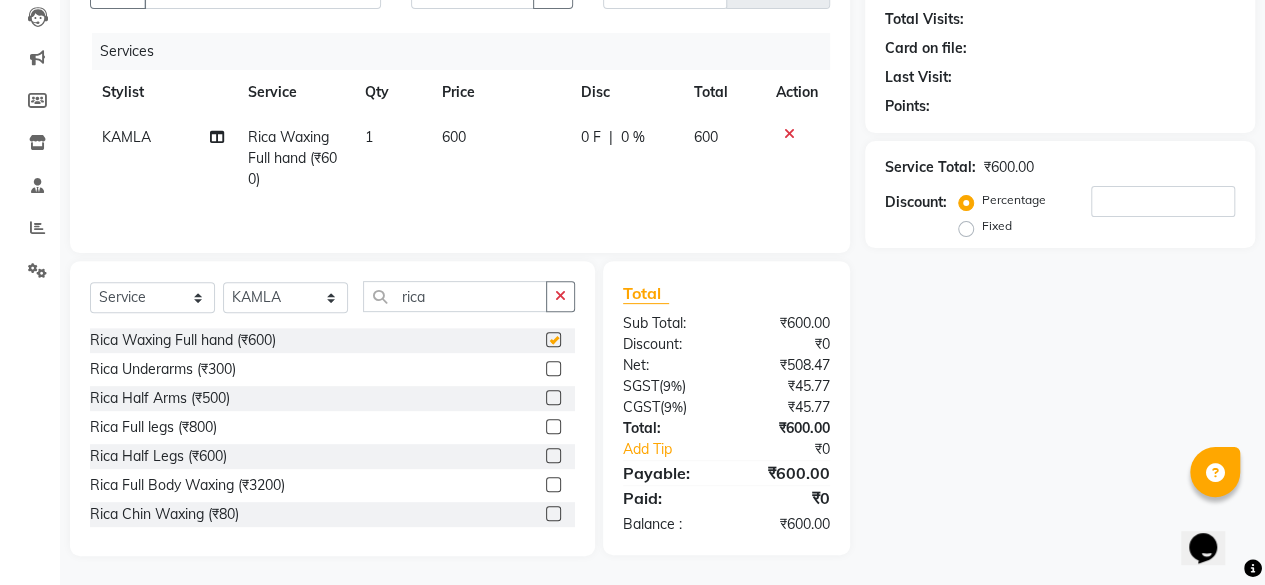 checkbox on "false" 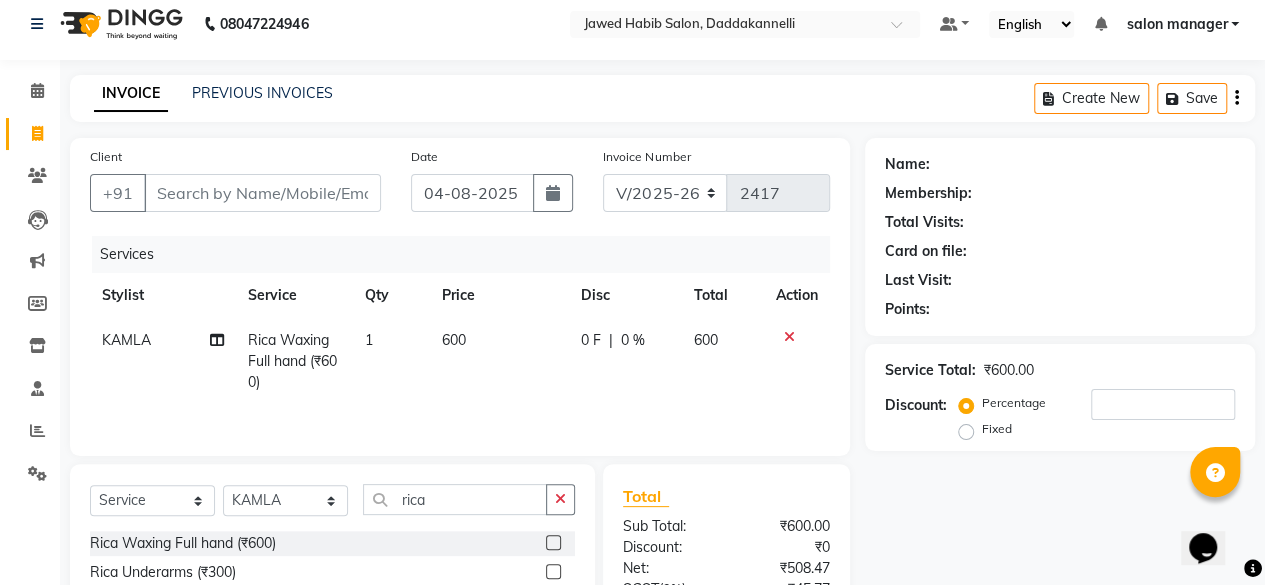 scroll, scrollTop: 0, scrollLeft: 0, axis: both 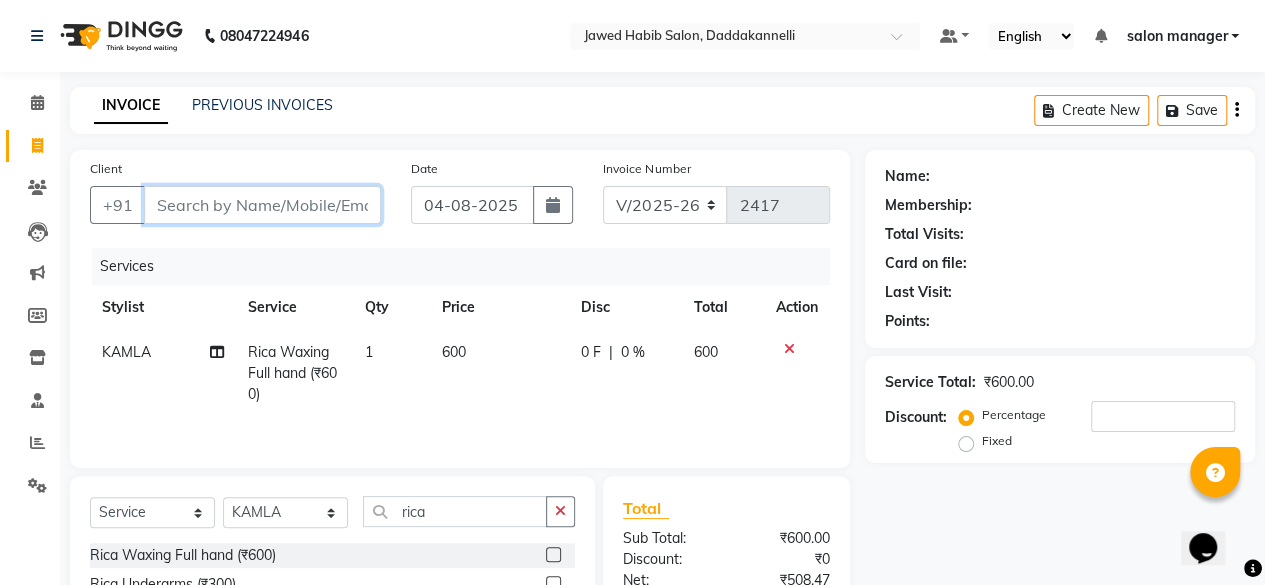 click on "Client" at bounding box center [262, 205] 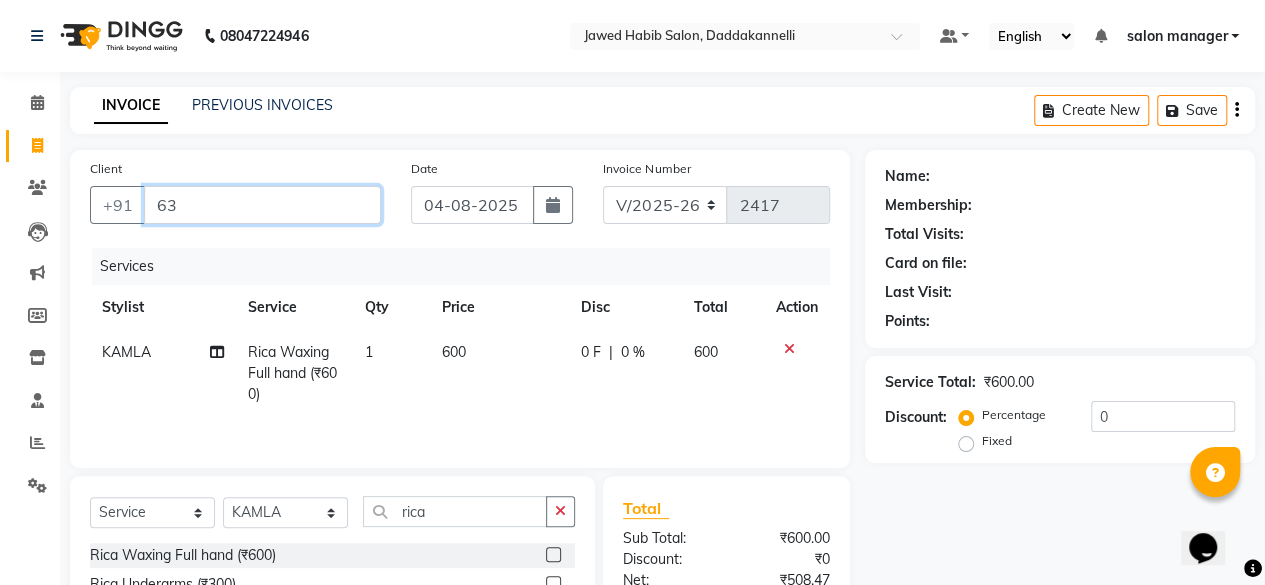 click on "63" at bounding box center [262, 205] 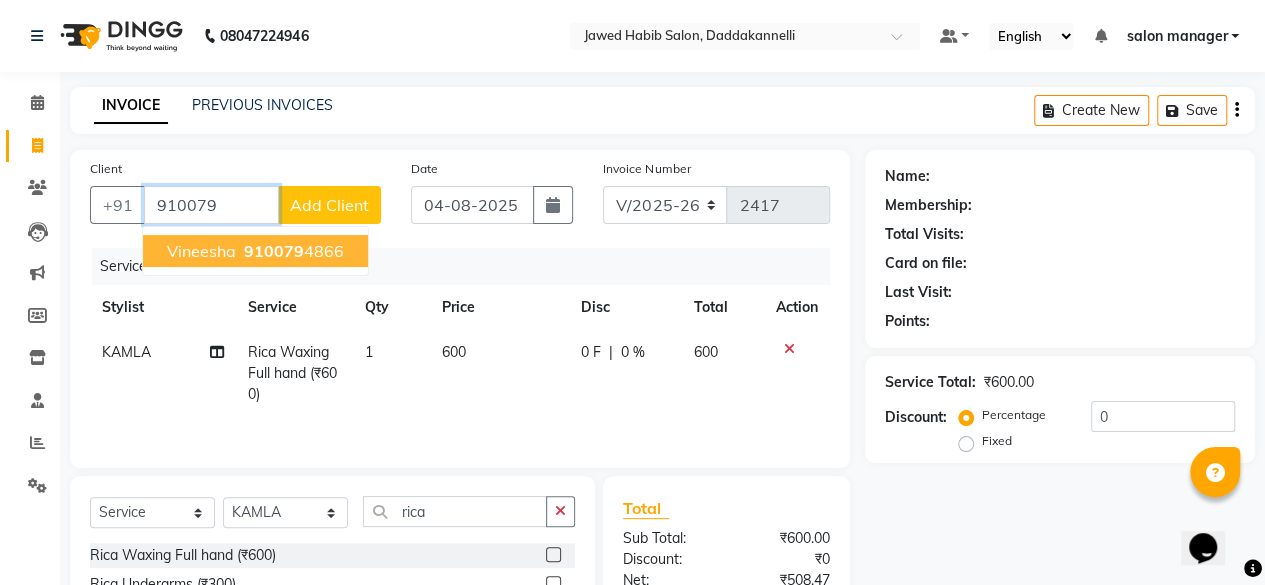 click on "910079" at bounding box center [274, 251] 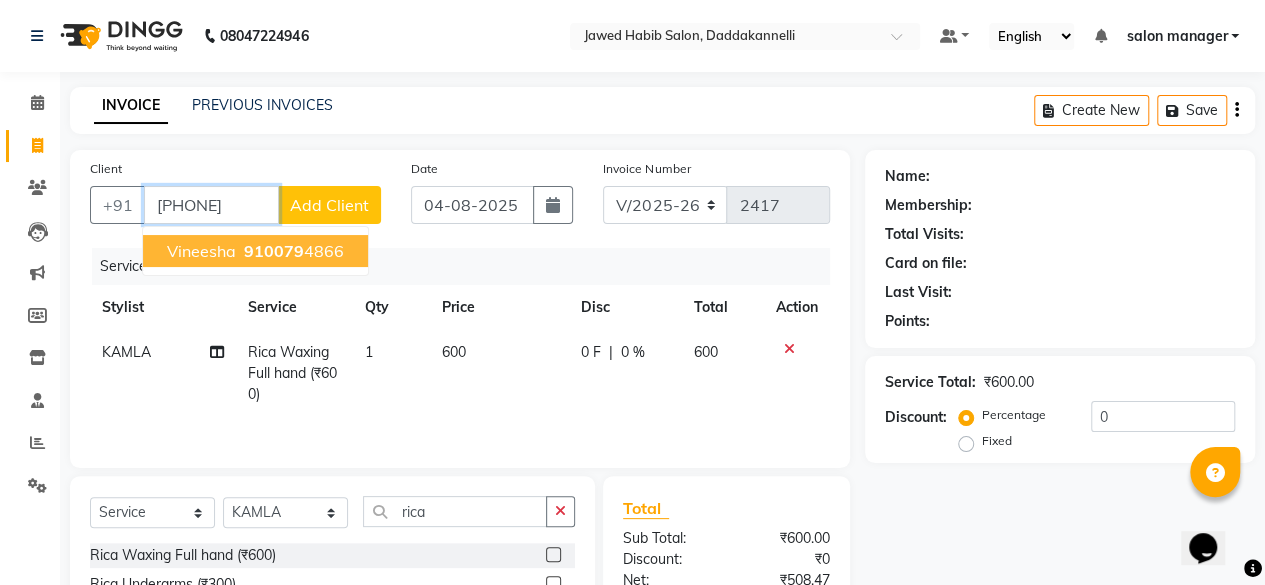 type on "[PHONE]" 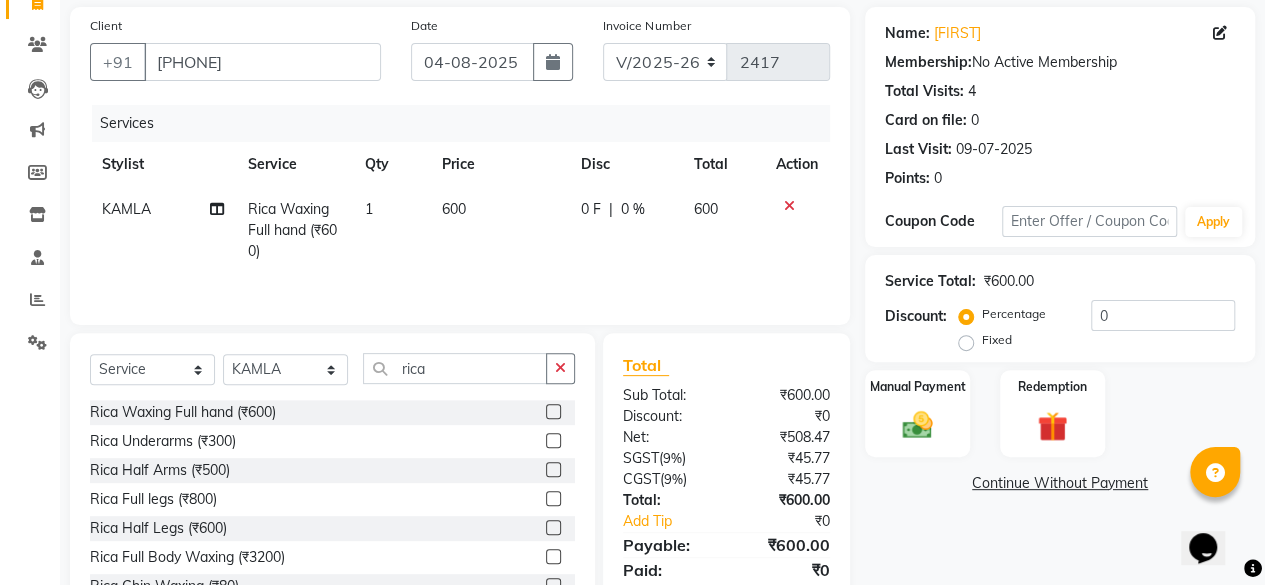 scroll, scrollTop: 215, scrollLeft: 0, axis: vertical 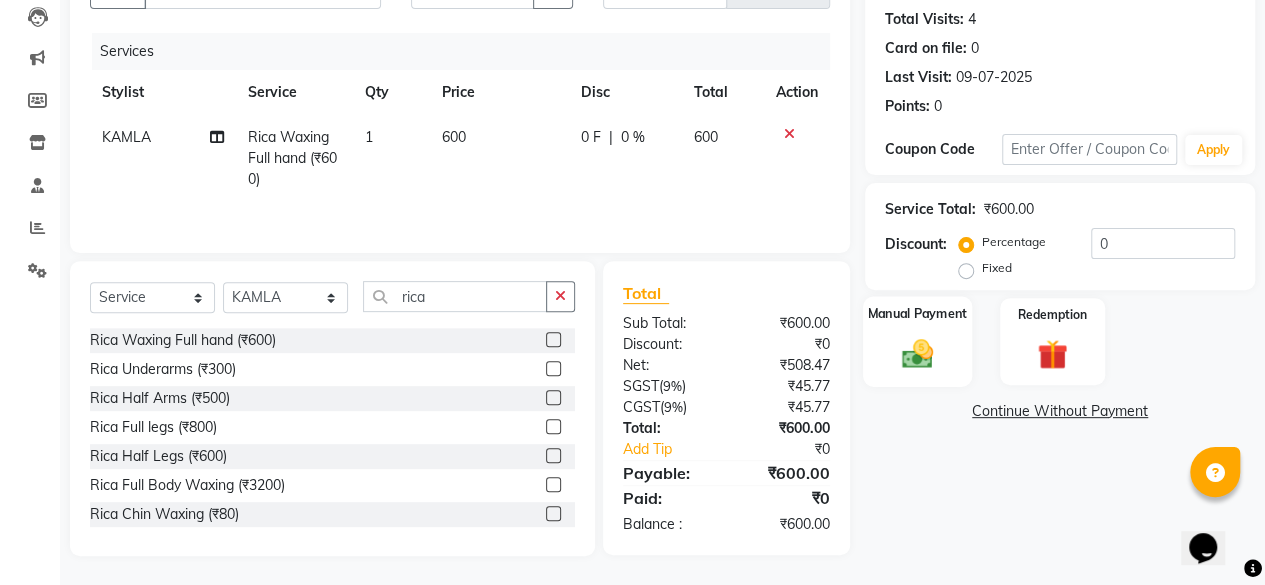 click on "Manual Payment" 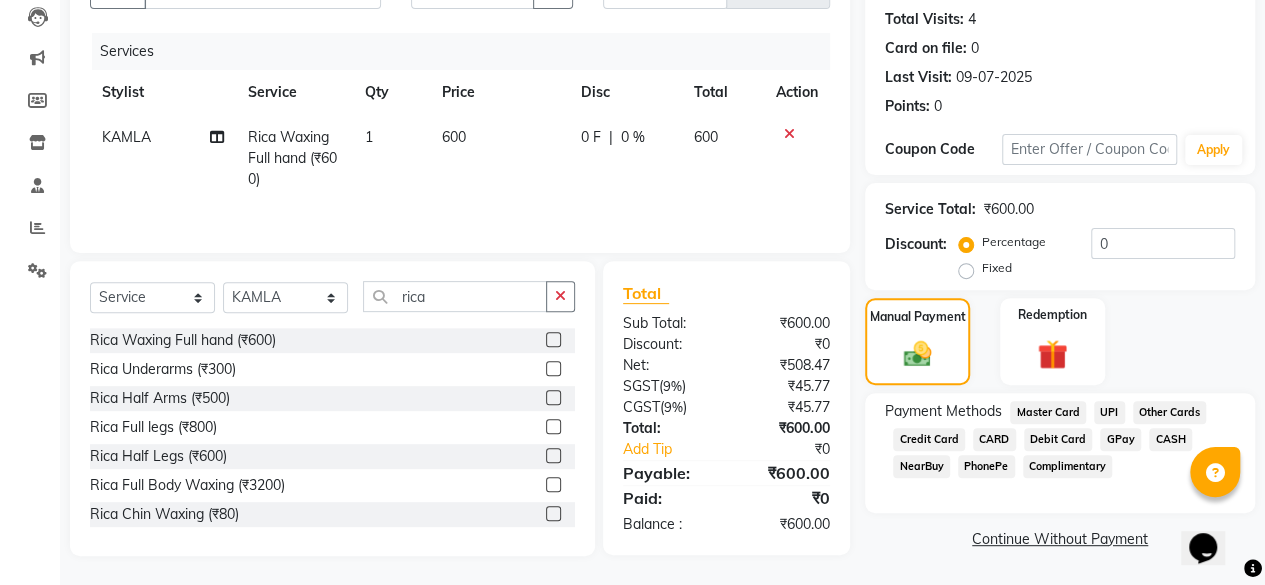 click on "UPI" 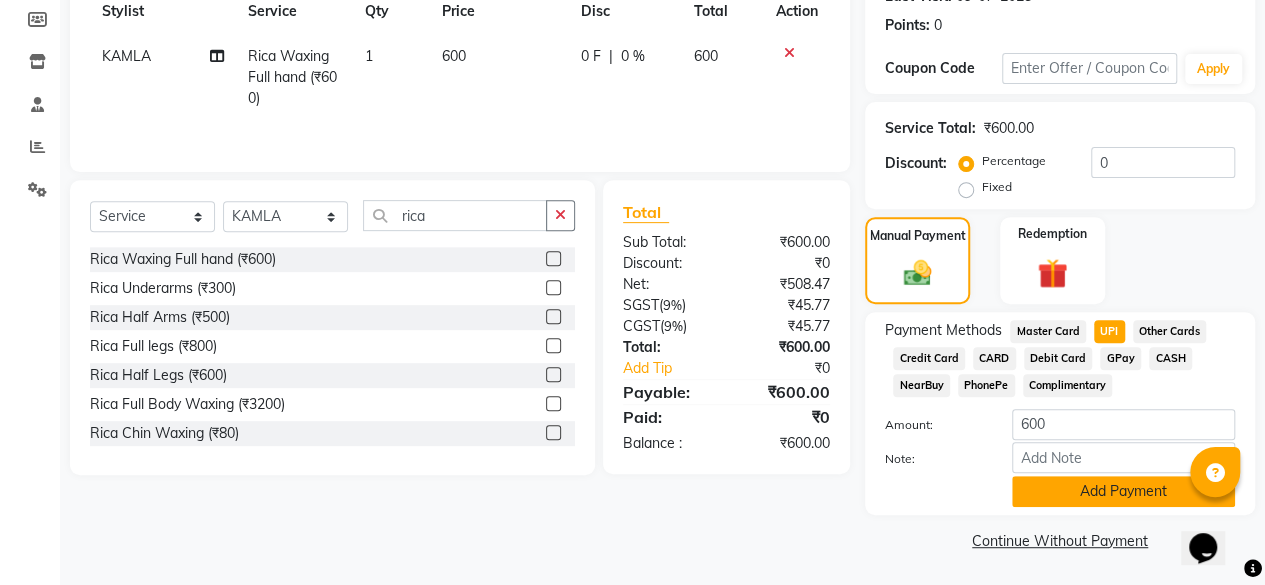click on "Add Payment" 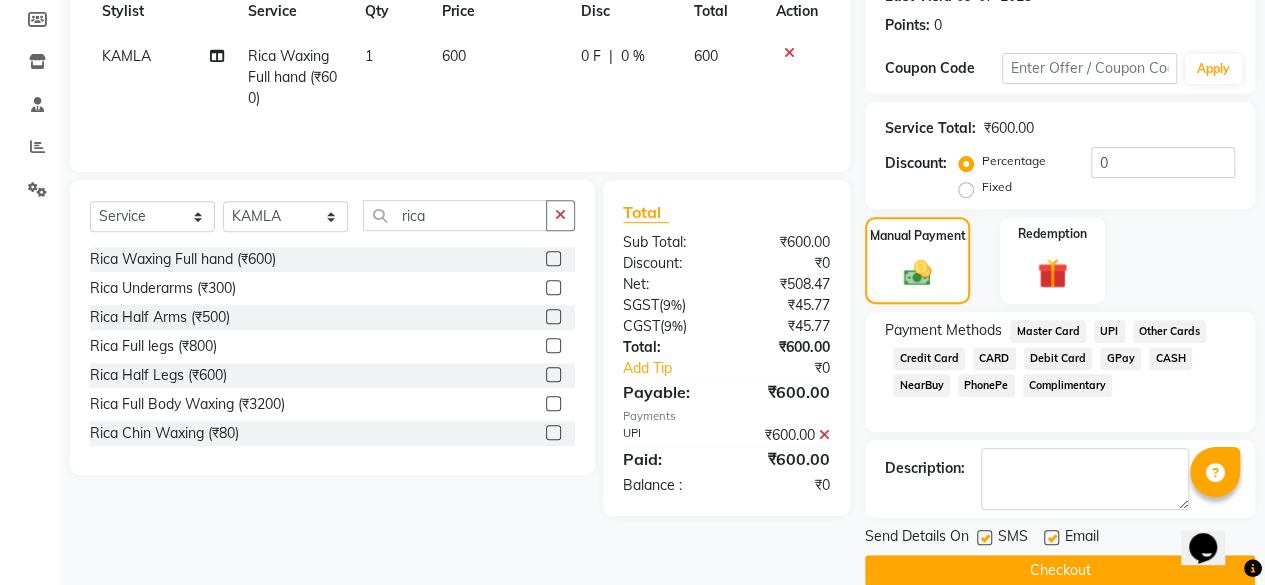 scroll, scrollTop: 324, scrollLeft: 0, axis: vertical 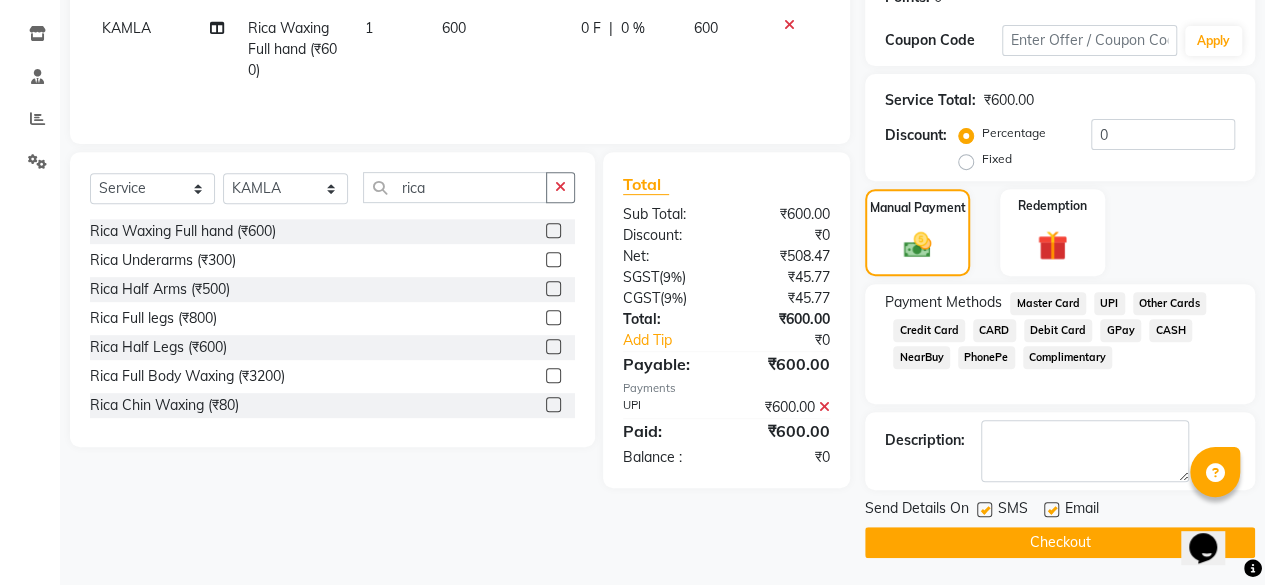 click 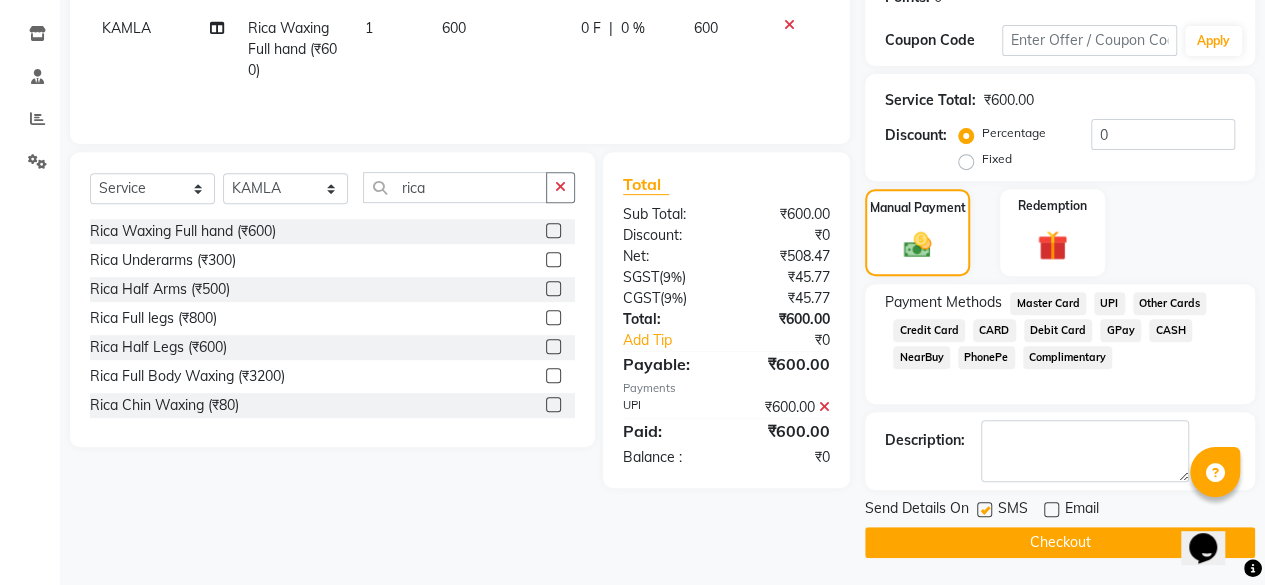 click on "Checkout" 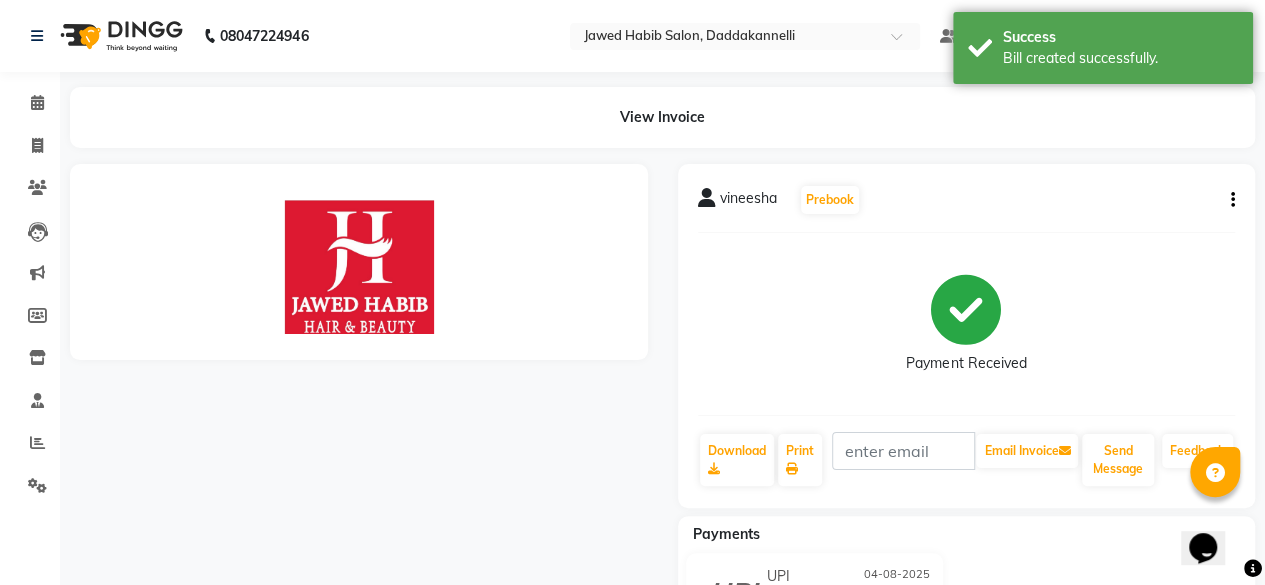 scroll, scrollTop: 0, scrollLeft: 0, axis: both 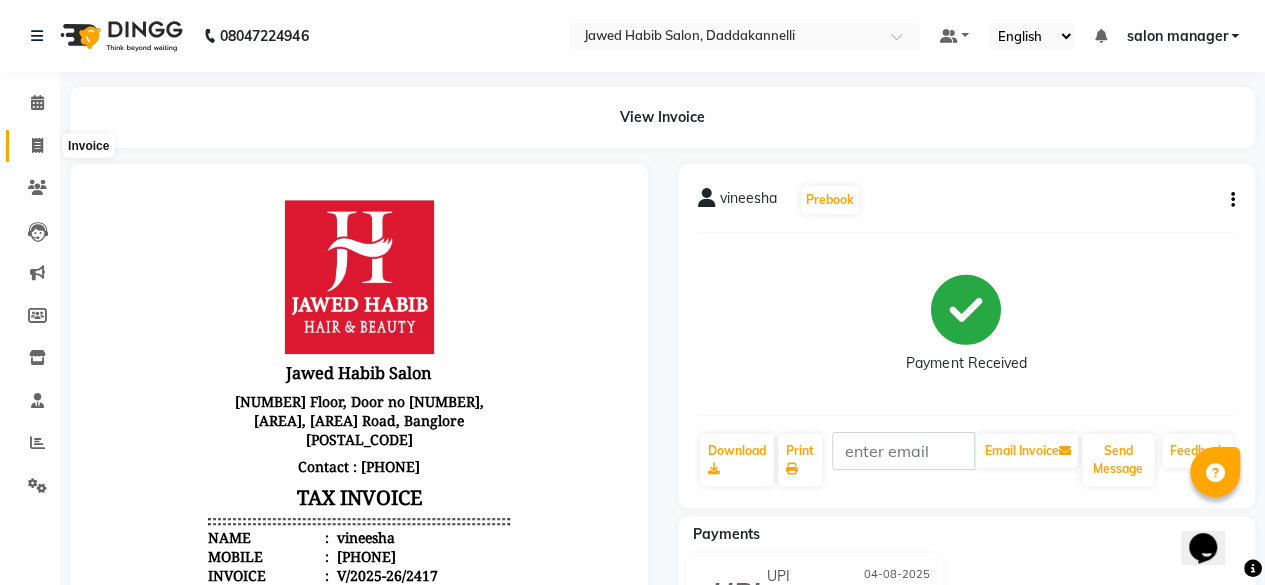 click 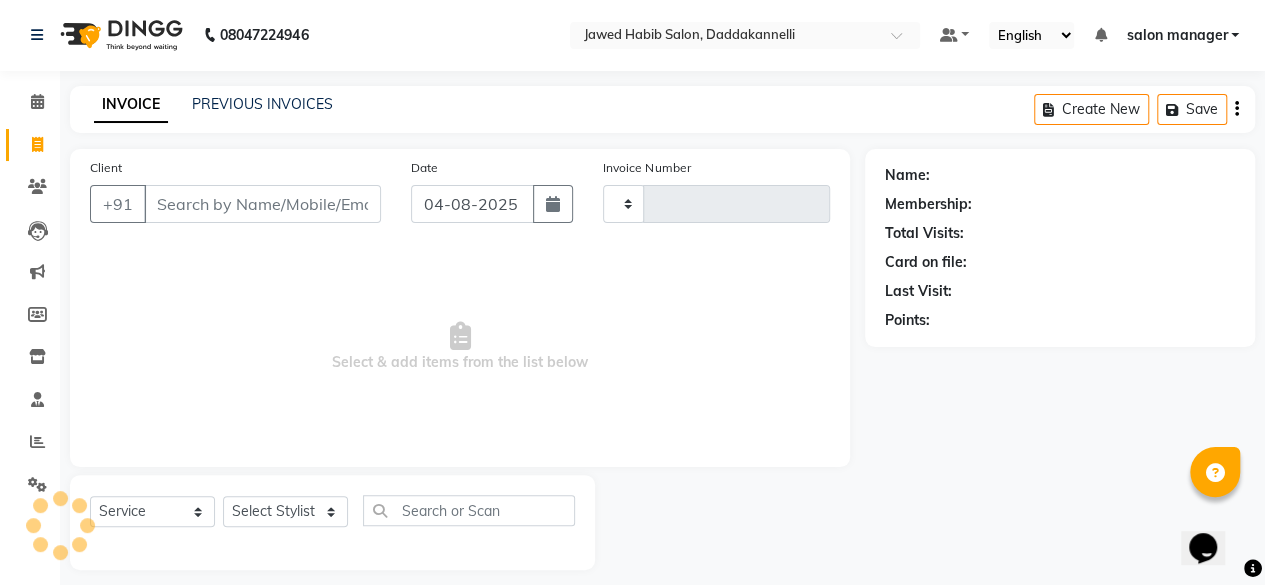 type on "2418" 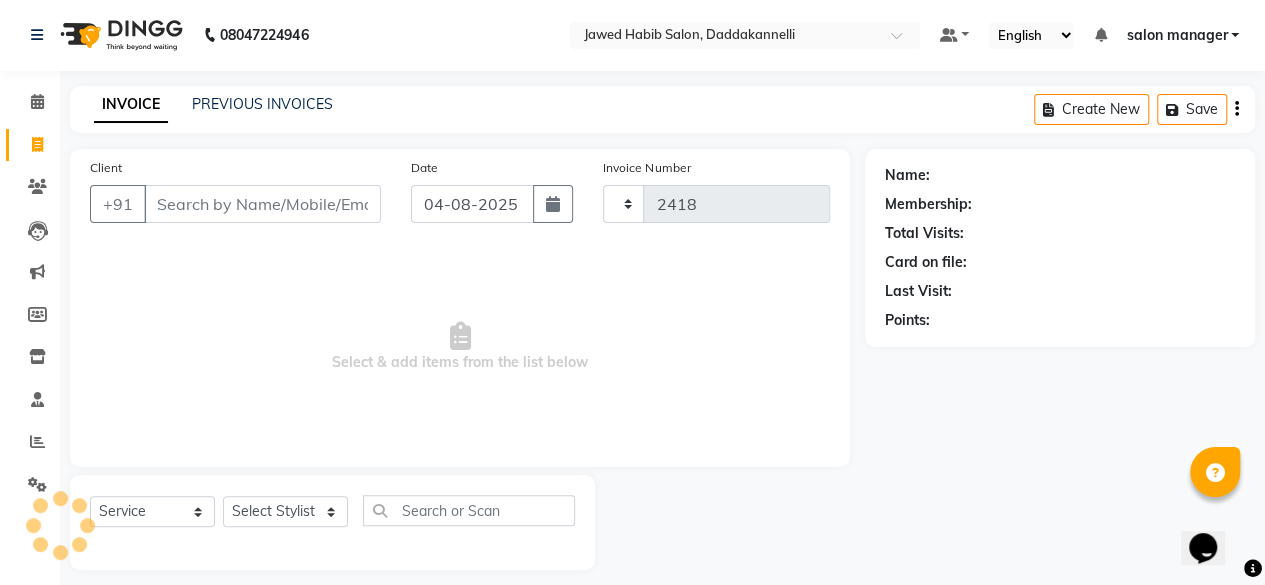 select on "6354" 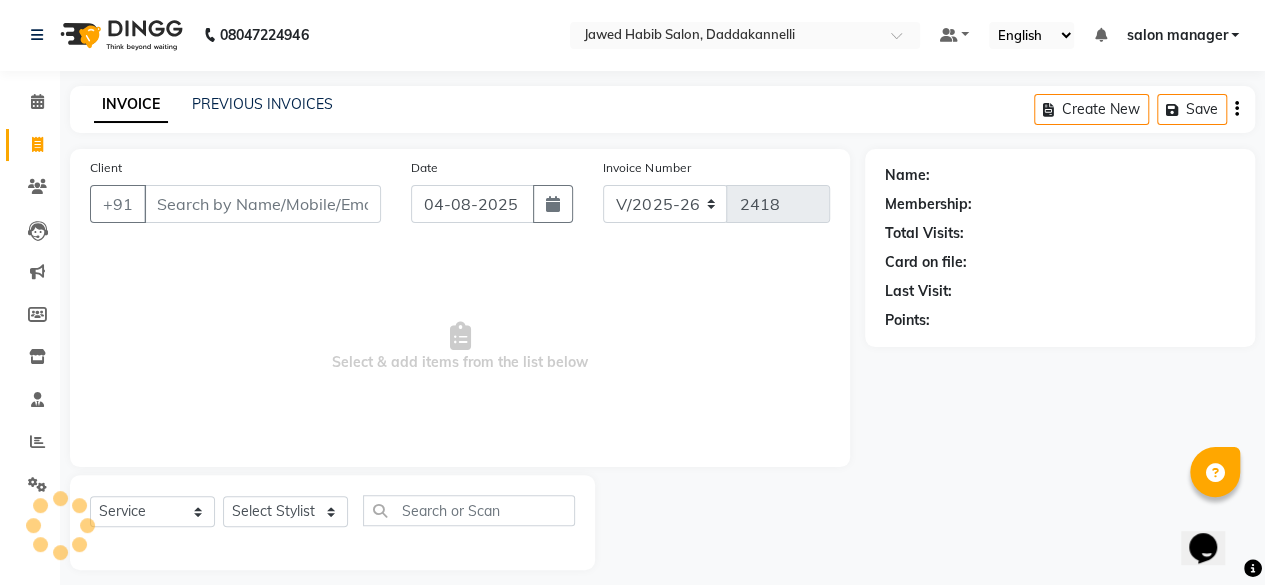 scroll, scrollTop: 15, scrollLeft: 0, axis: vertical 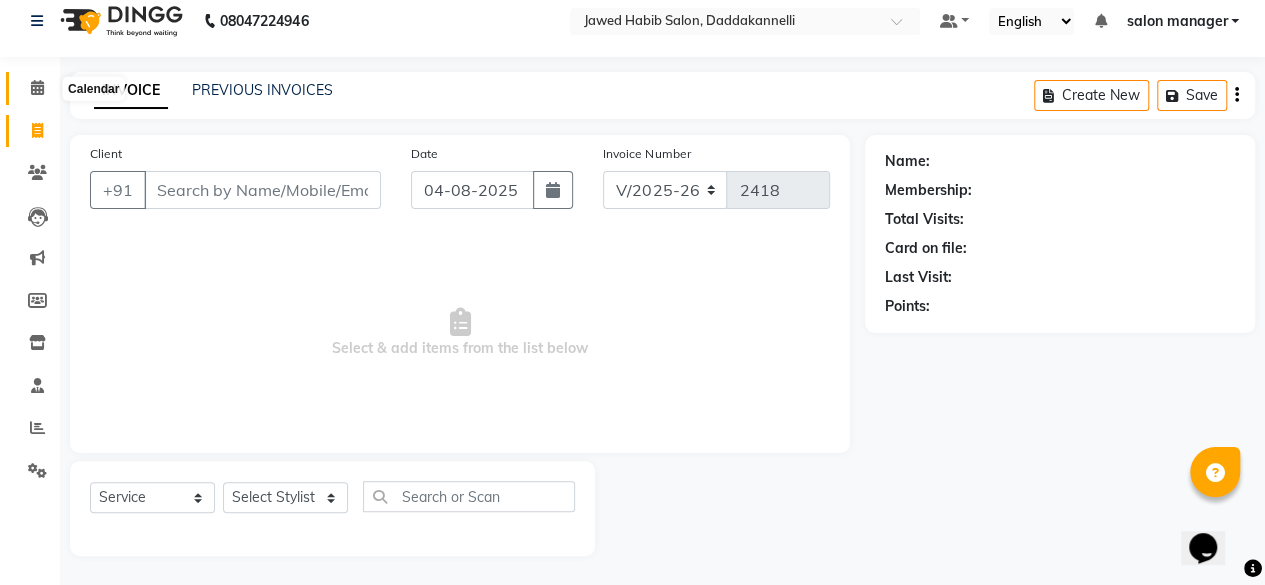 click 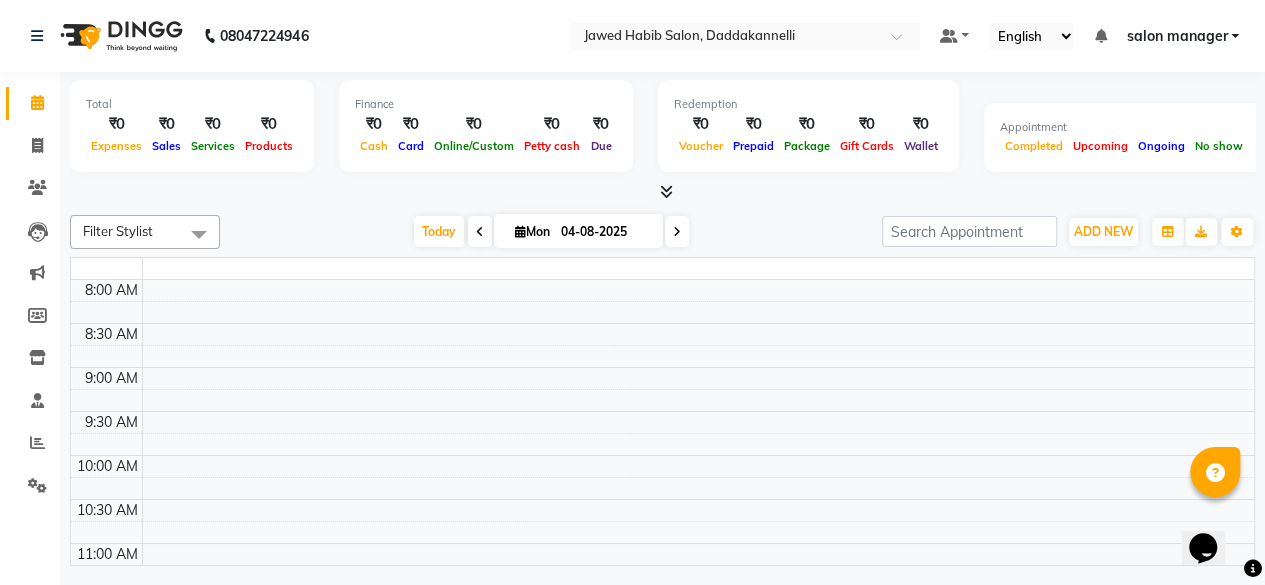 scroll, scrollTop: 0, scrollLeft: 0, axis: both 